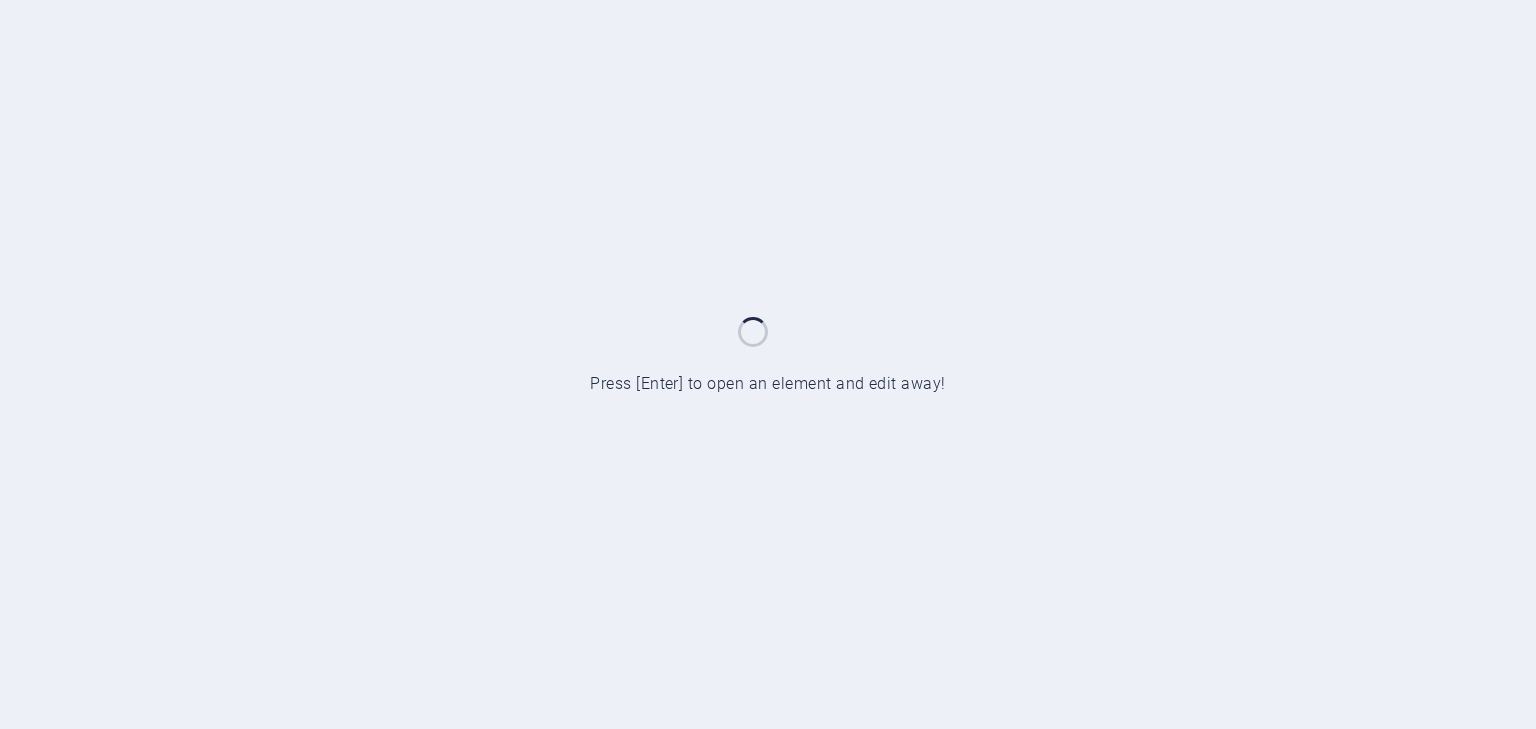 scroll, scrollTop: 0, scrollLeft: 0, axis: both 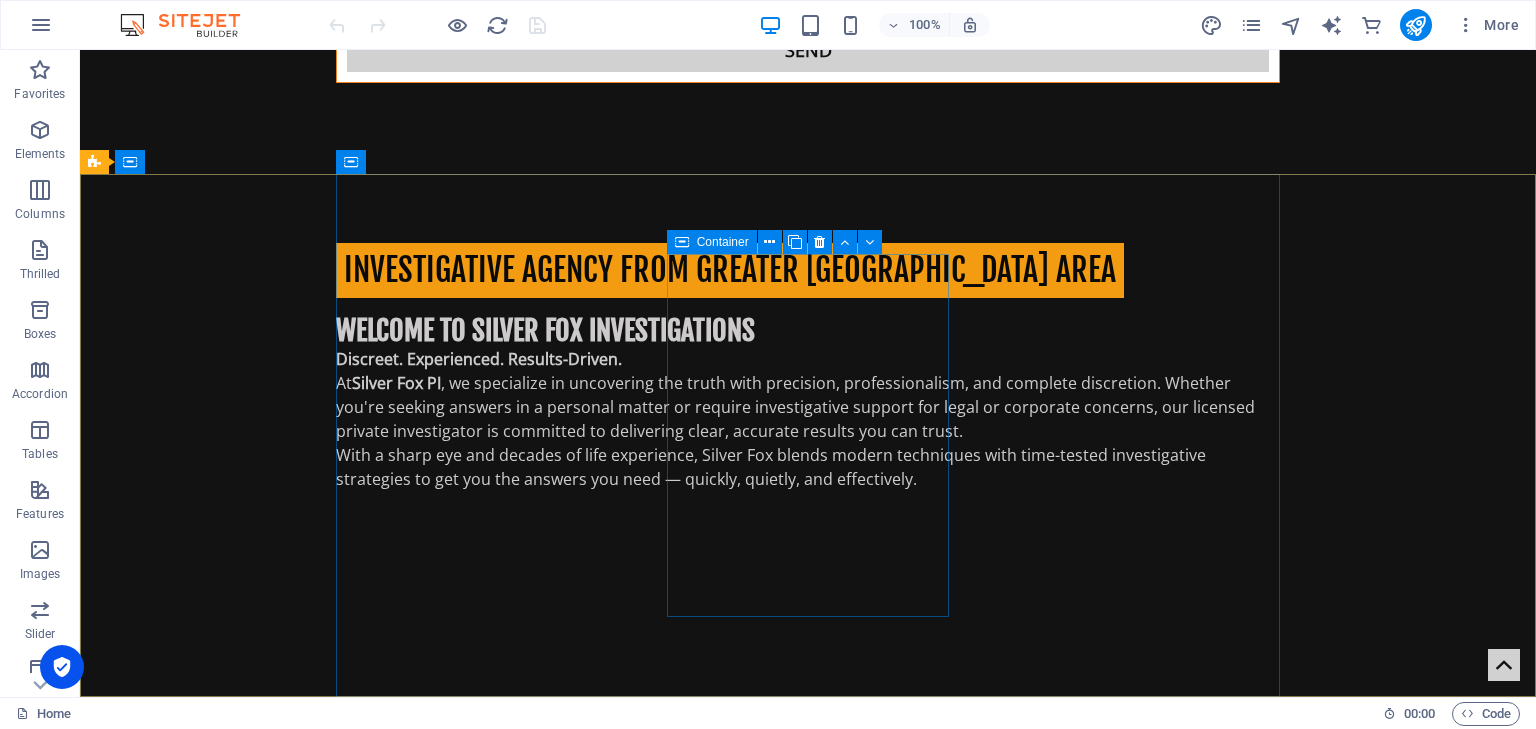 click at bounding box center (682, 242) 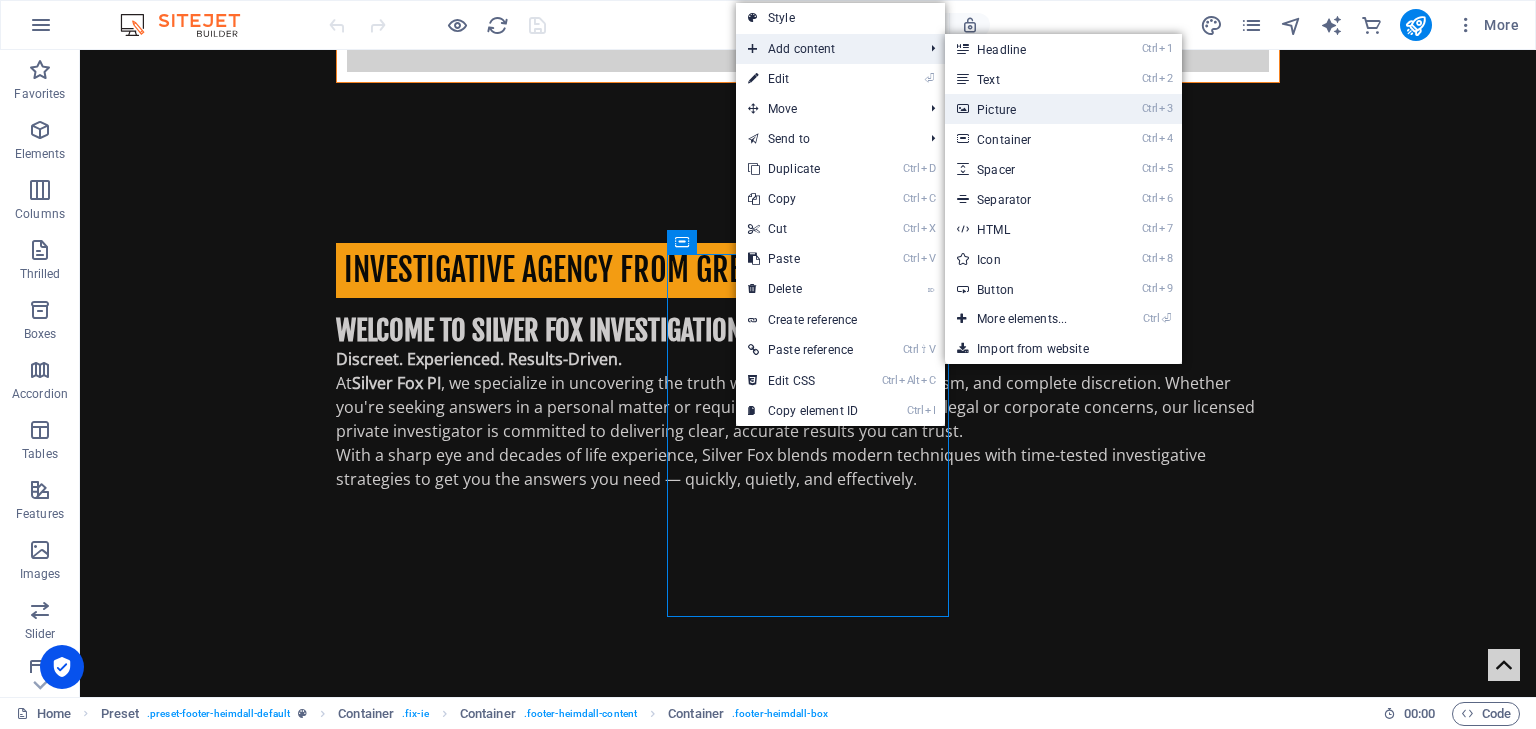 click on "Picture" at bounding box center [996, 110] 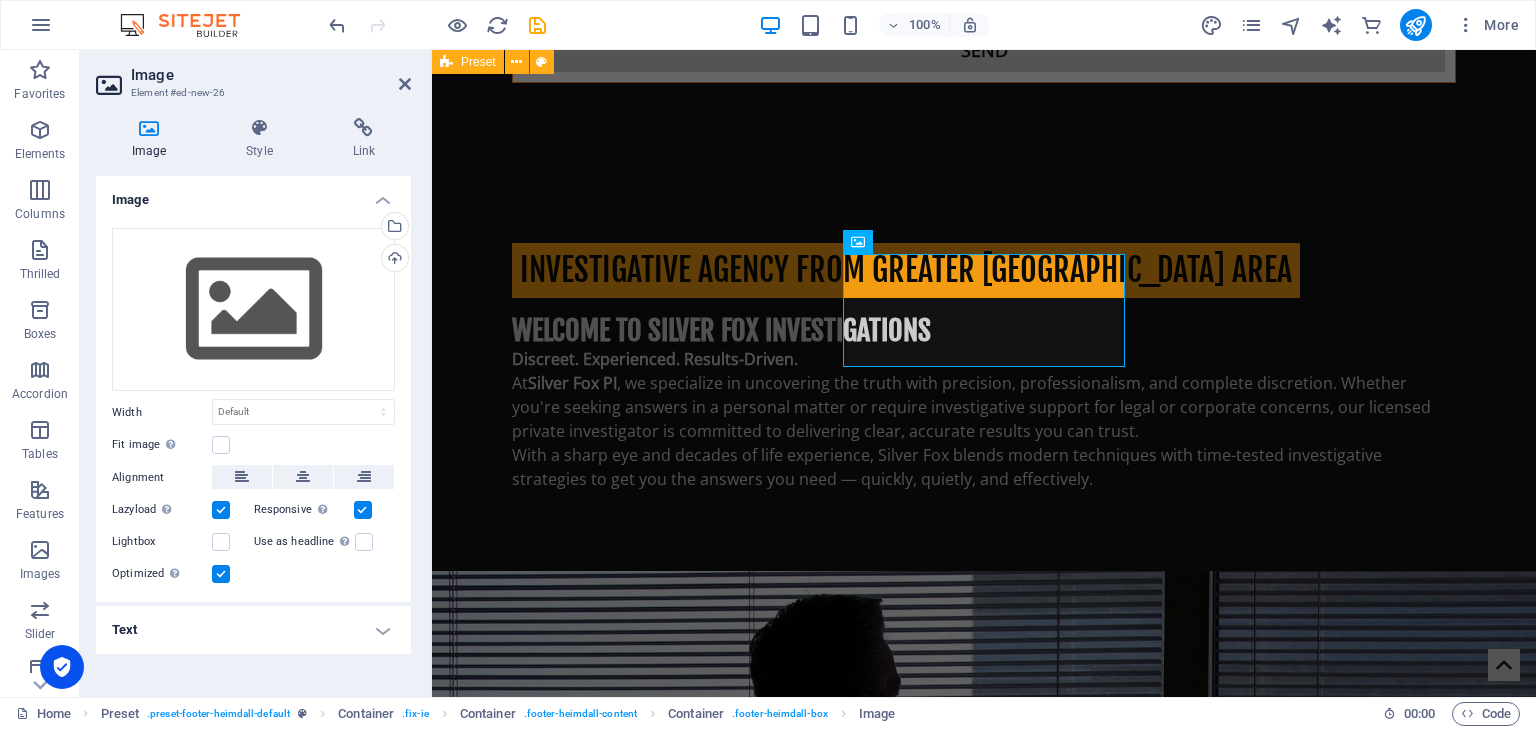 scroll, scrollTop: 2218, scrollLeft: 0, axis: vertical 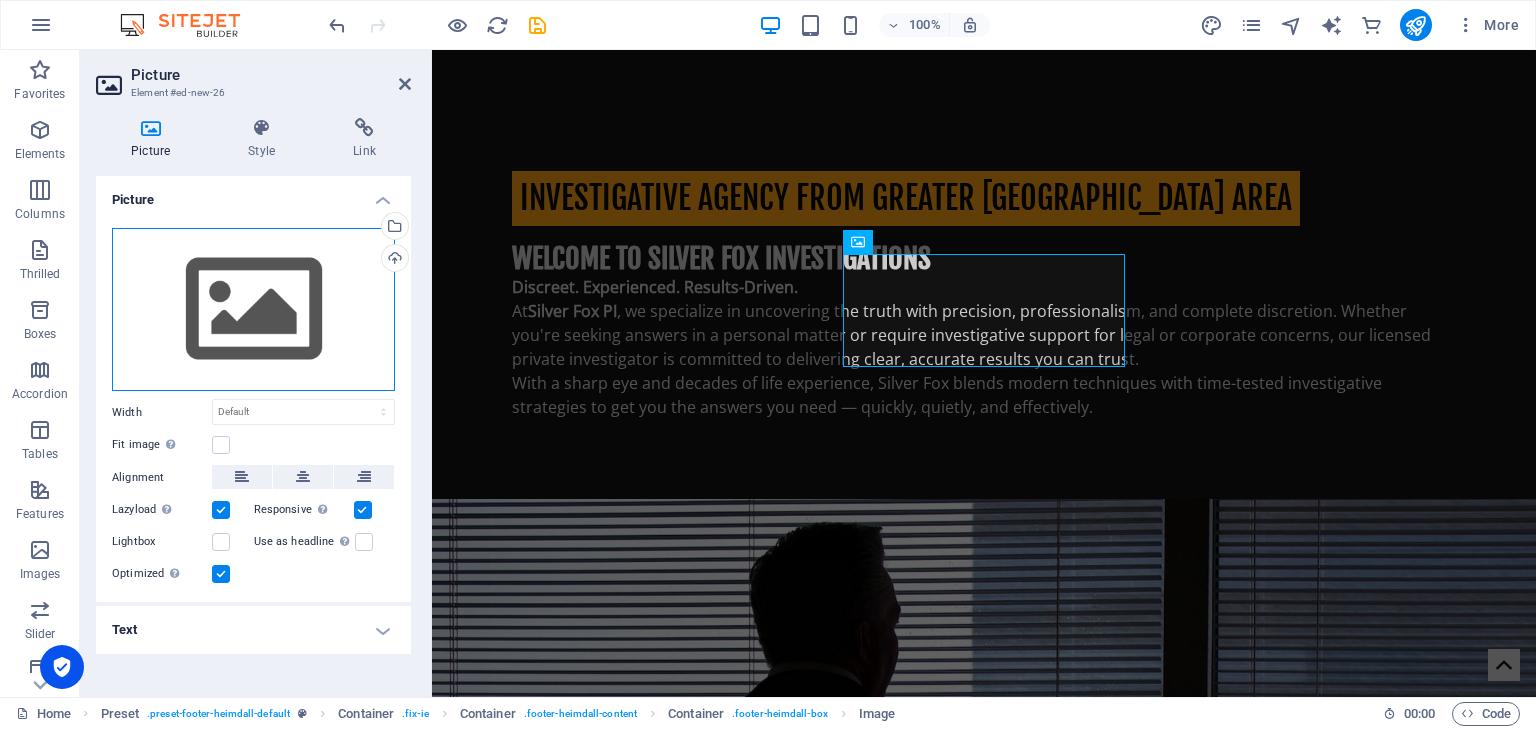 click on "Drag files here, click to choose files or  select files from Files or our free stock photos & videos" at bounding box center [253, 310] 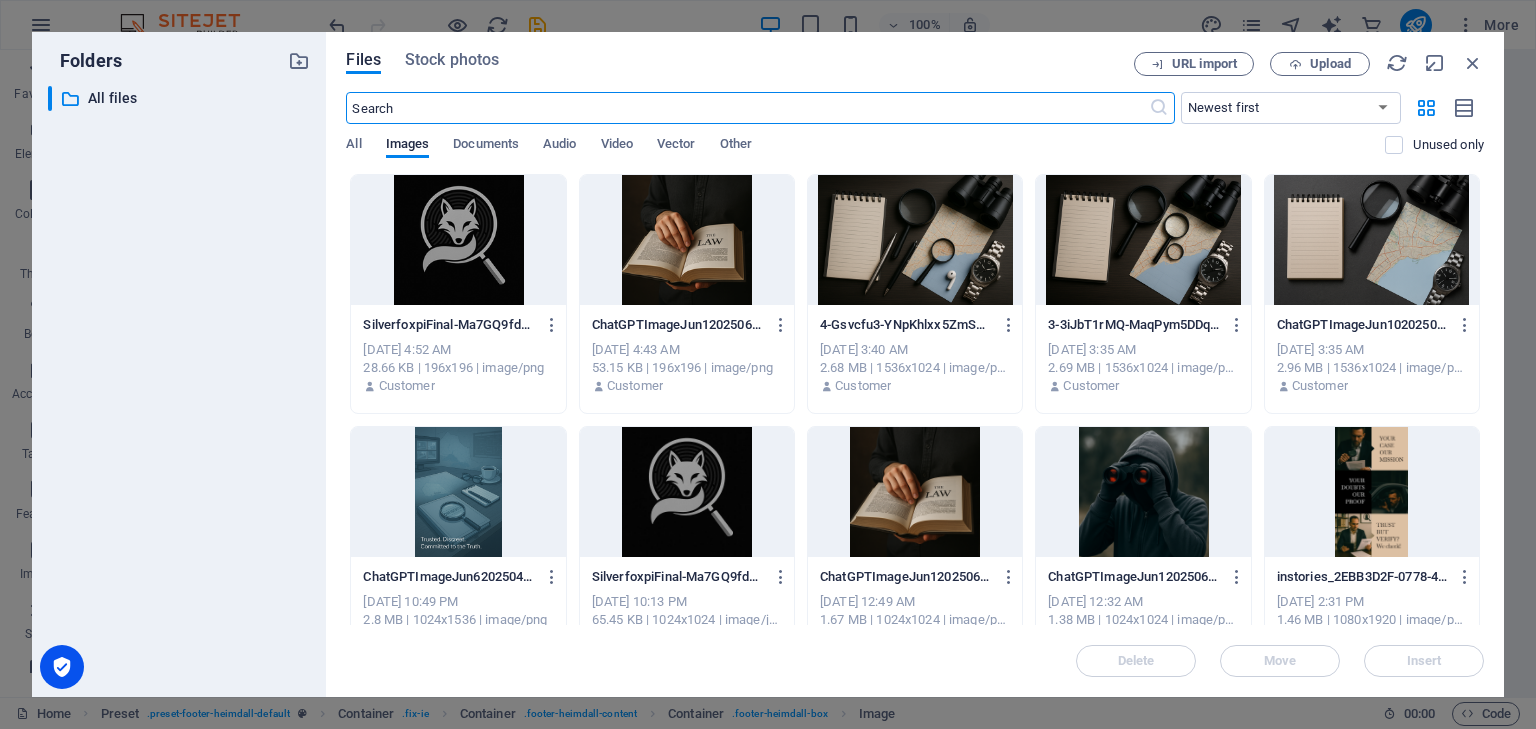 scroll, scrollTop: 1952, scrollLeft: 0, axis: vertical 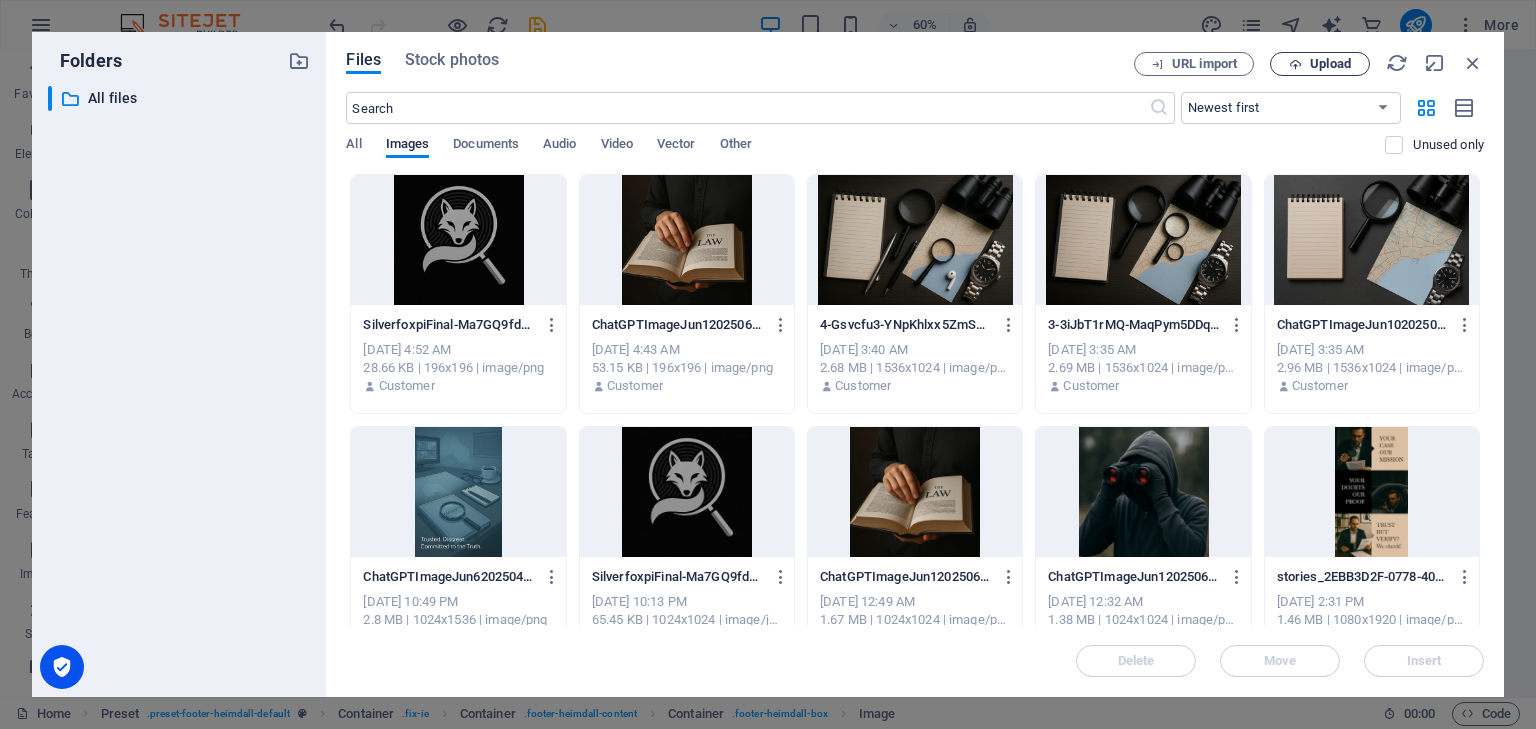click on "Upload" at bounding box center [1330, 63] 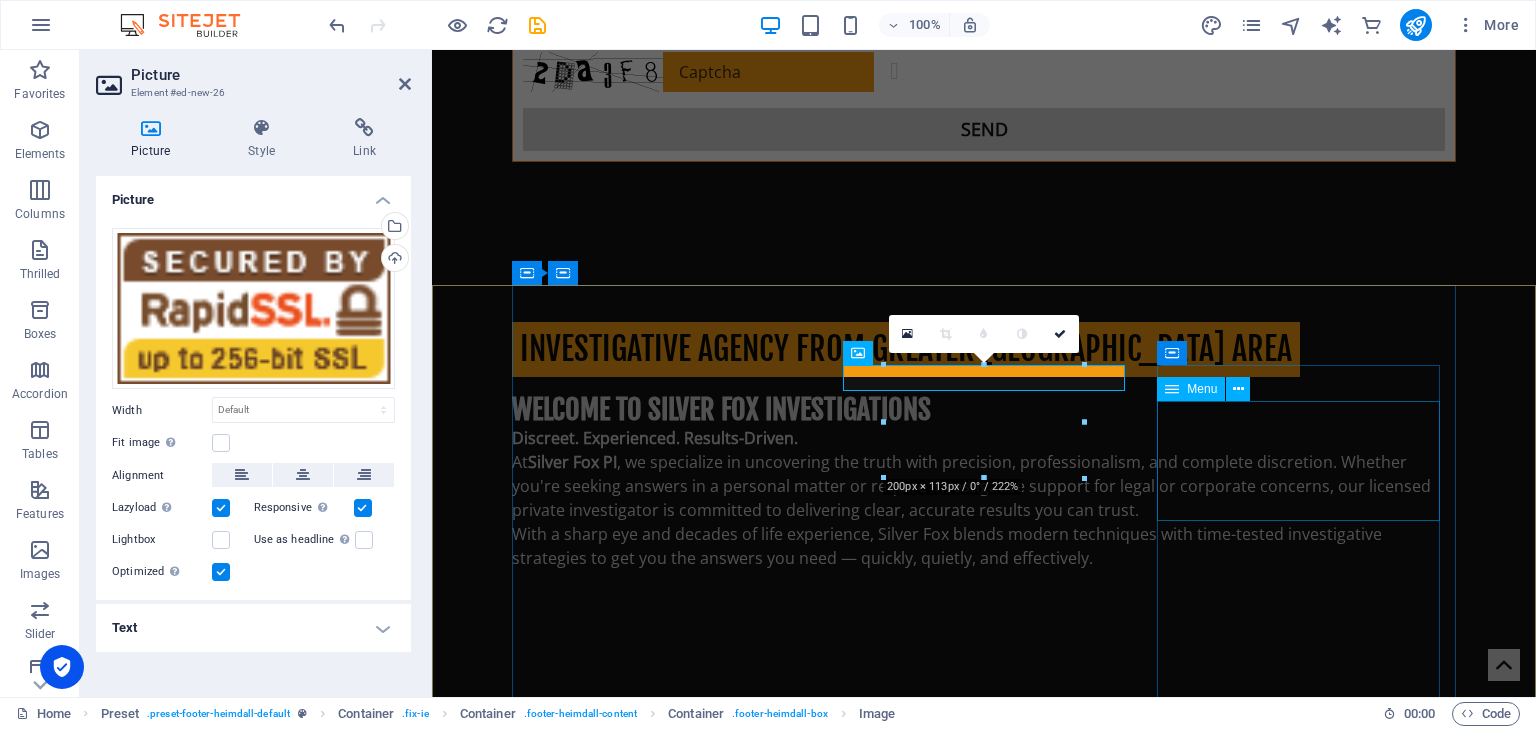 scroll, scrollTop: 2218, scrollLeft: 0, axis: vertical 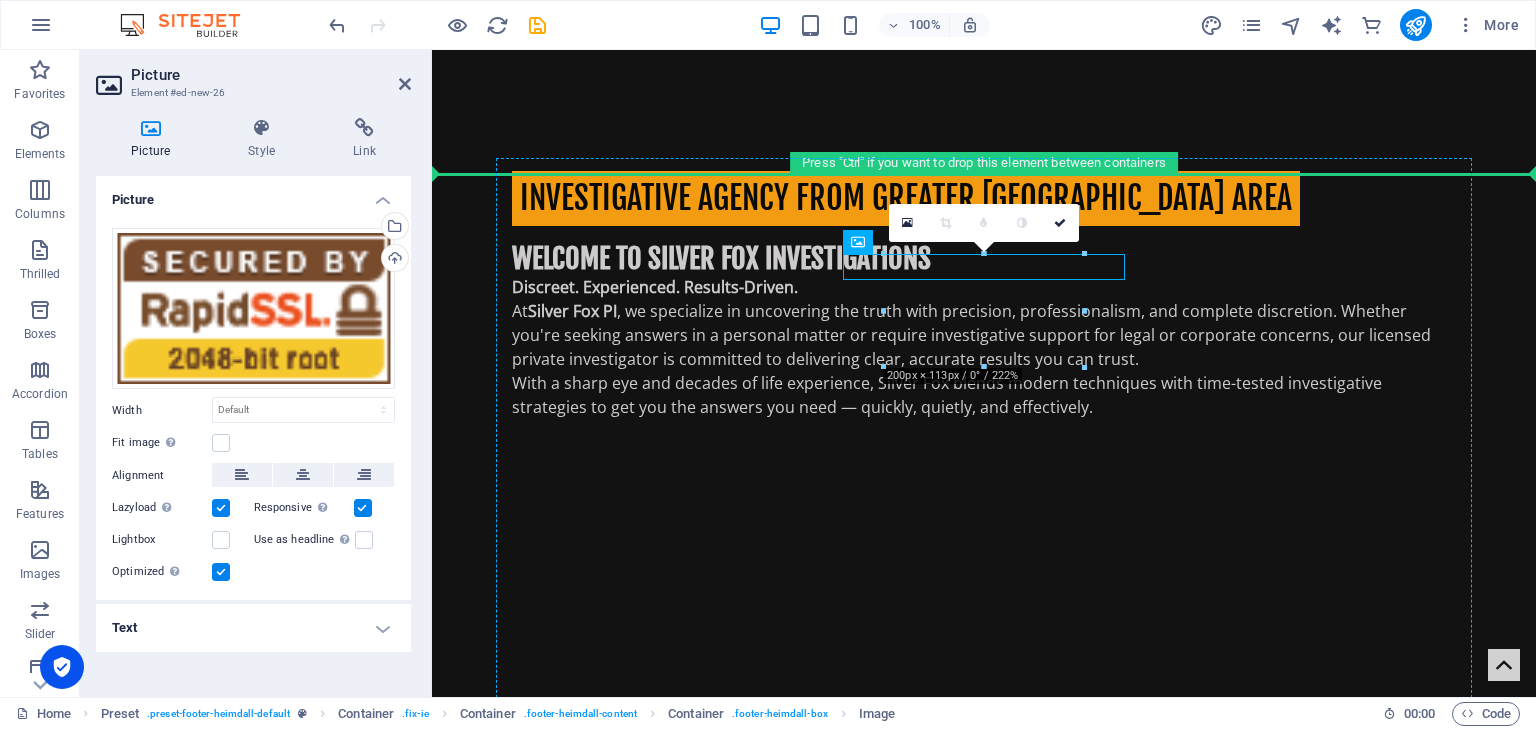 drag, startPoint x: 976, startPoint y: 268, endPoint x: 942, endPoint y: 432, distance: 167.48732 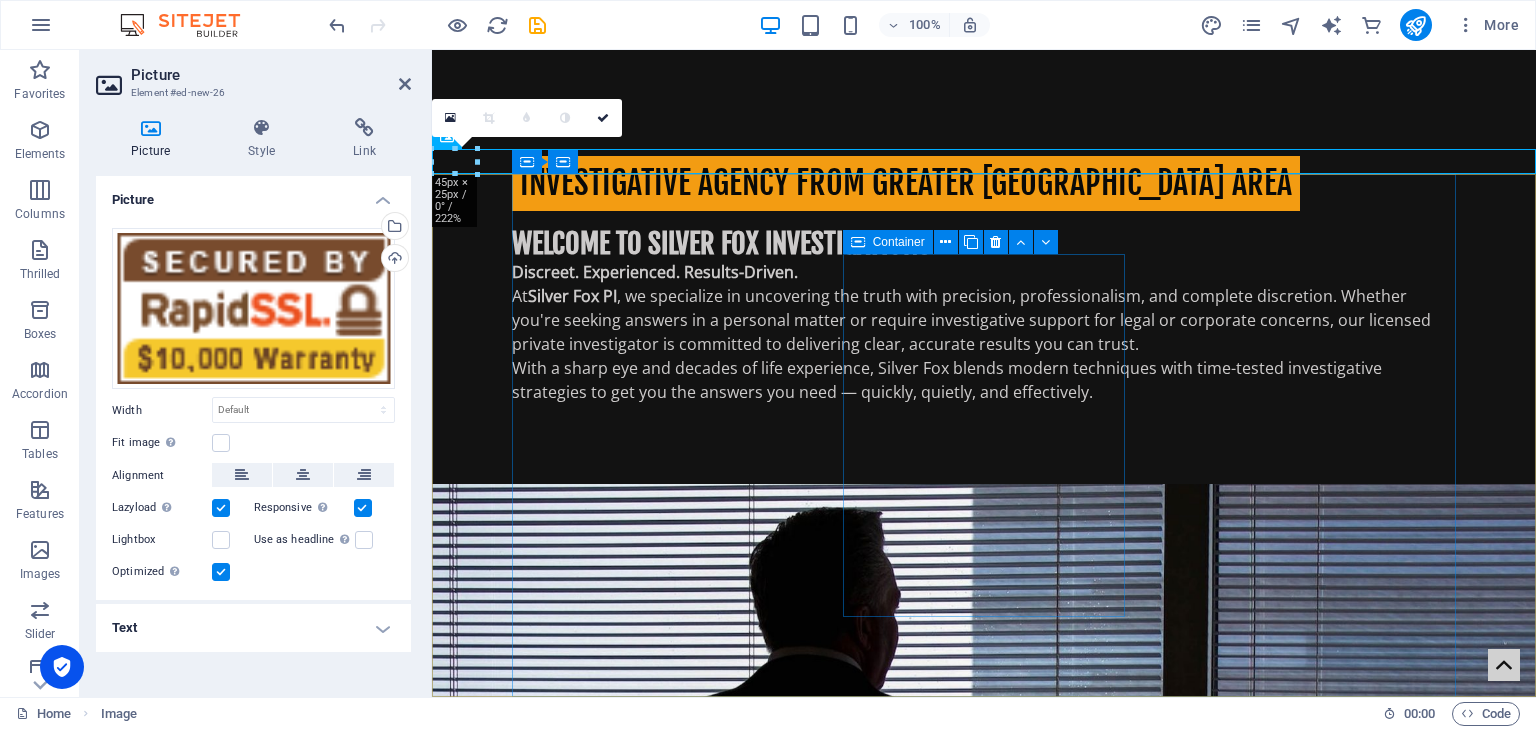 scroll, scrollTop: 2244, scrollLeft: 0, axis: vertical 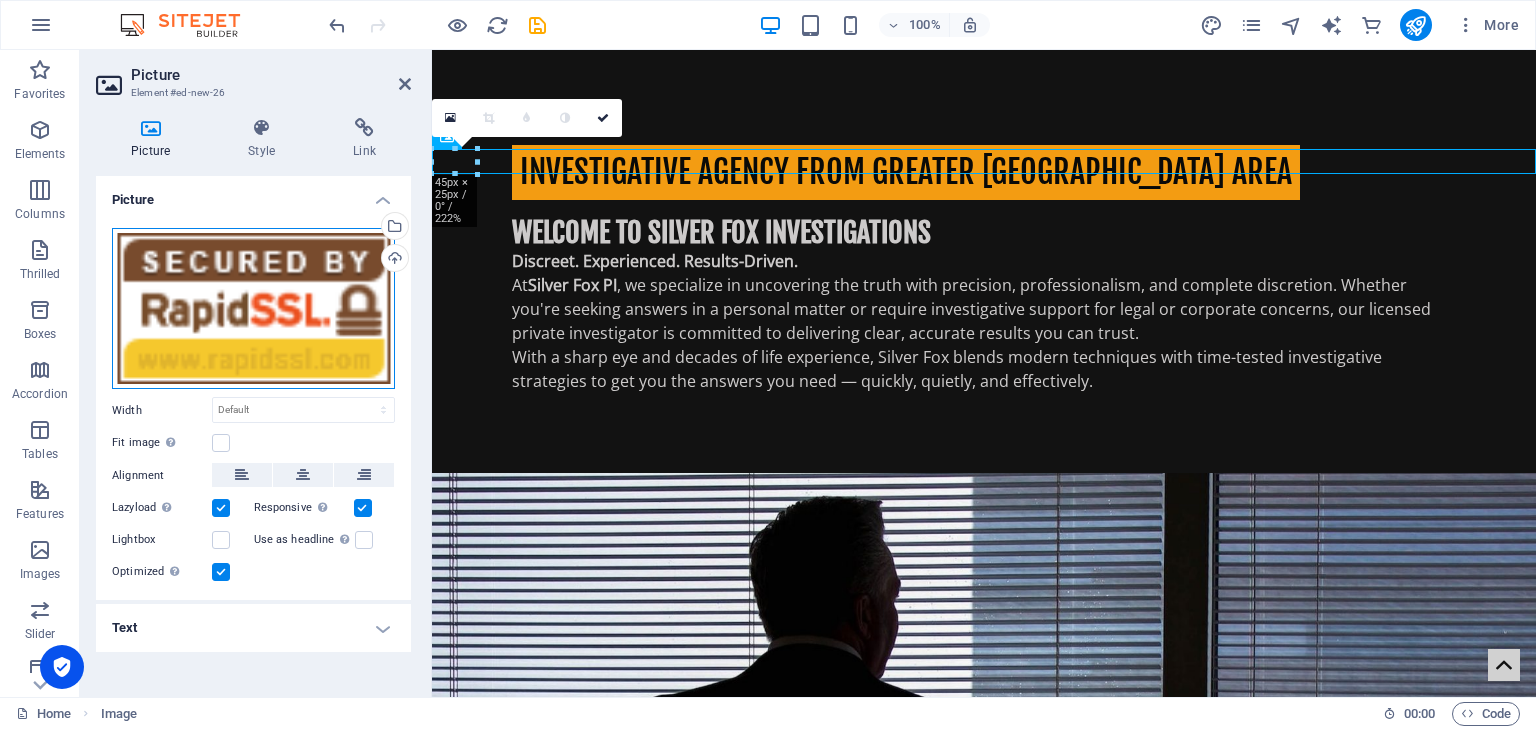 click on "Drag files here, click to choose files or  select files from Files or our free stock photos & videos" at bounding box center [253, 309] 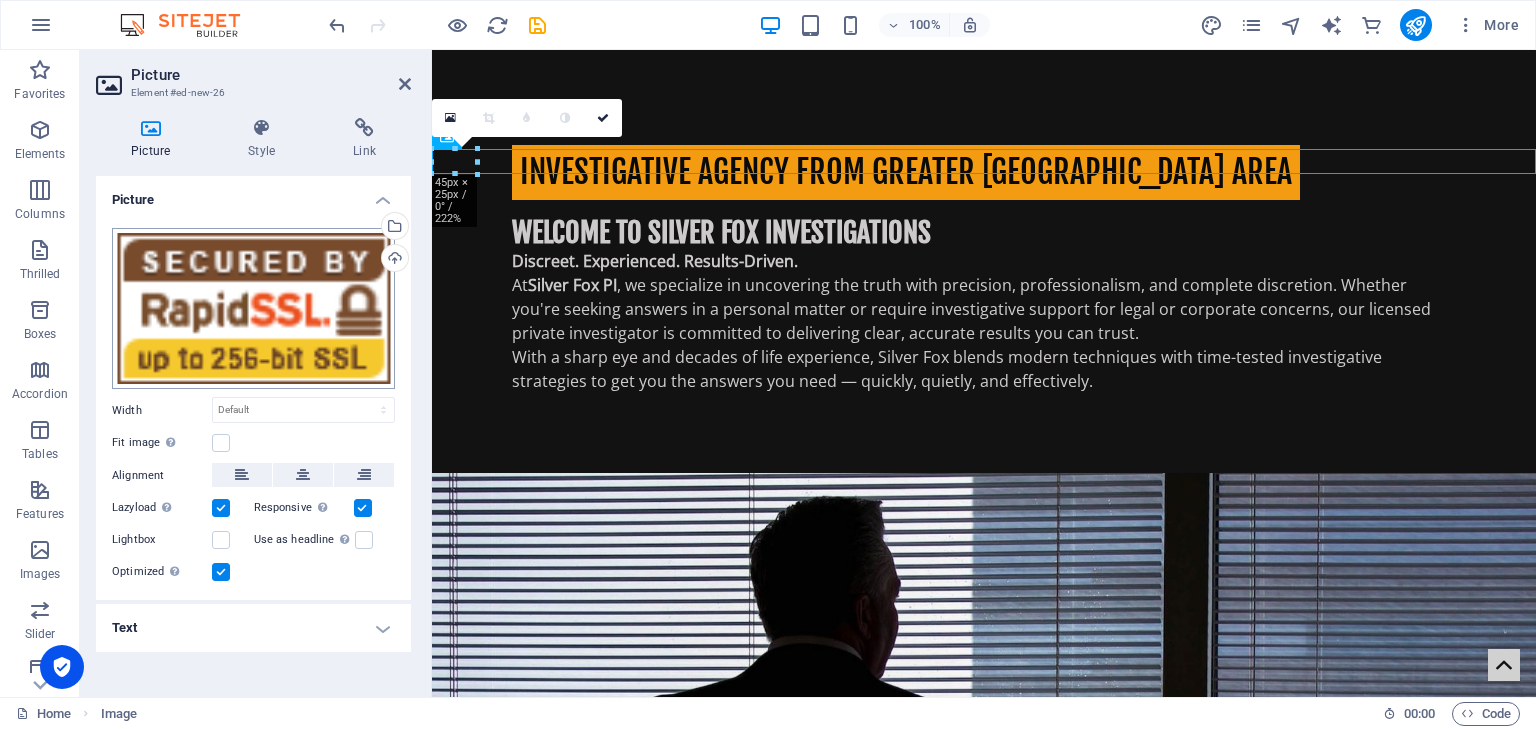 scroll, scrollTop: 1977, scrollLeft: 0, axis: vertical 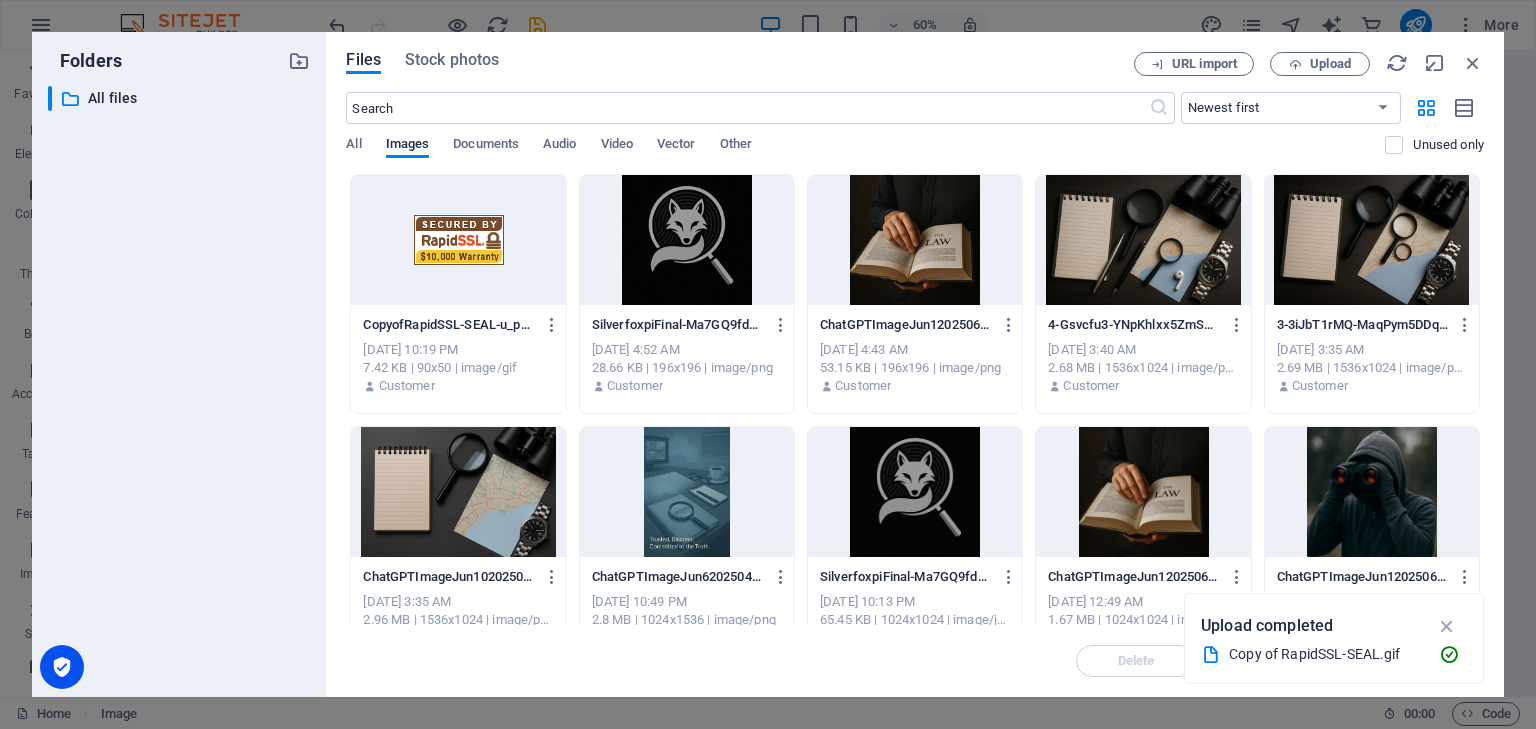 click at bounding box center (458, 240) 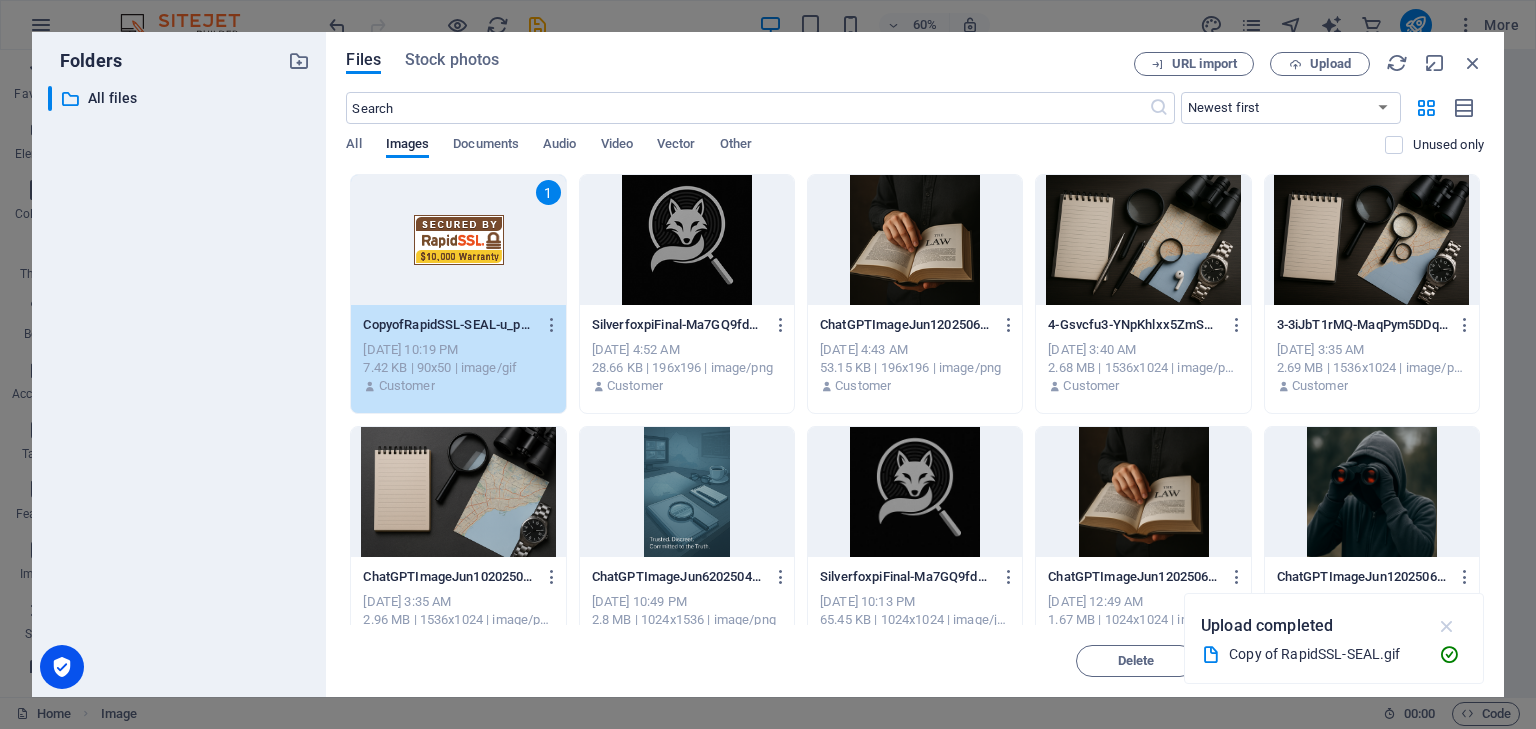 click at bounding box center (1447, 626) 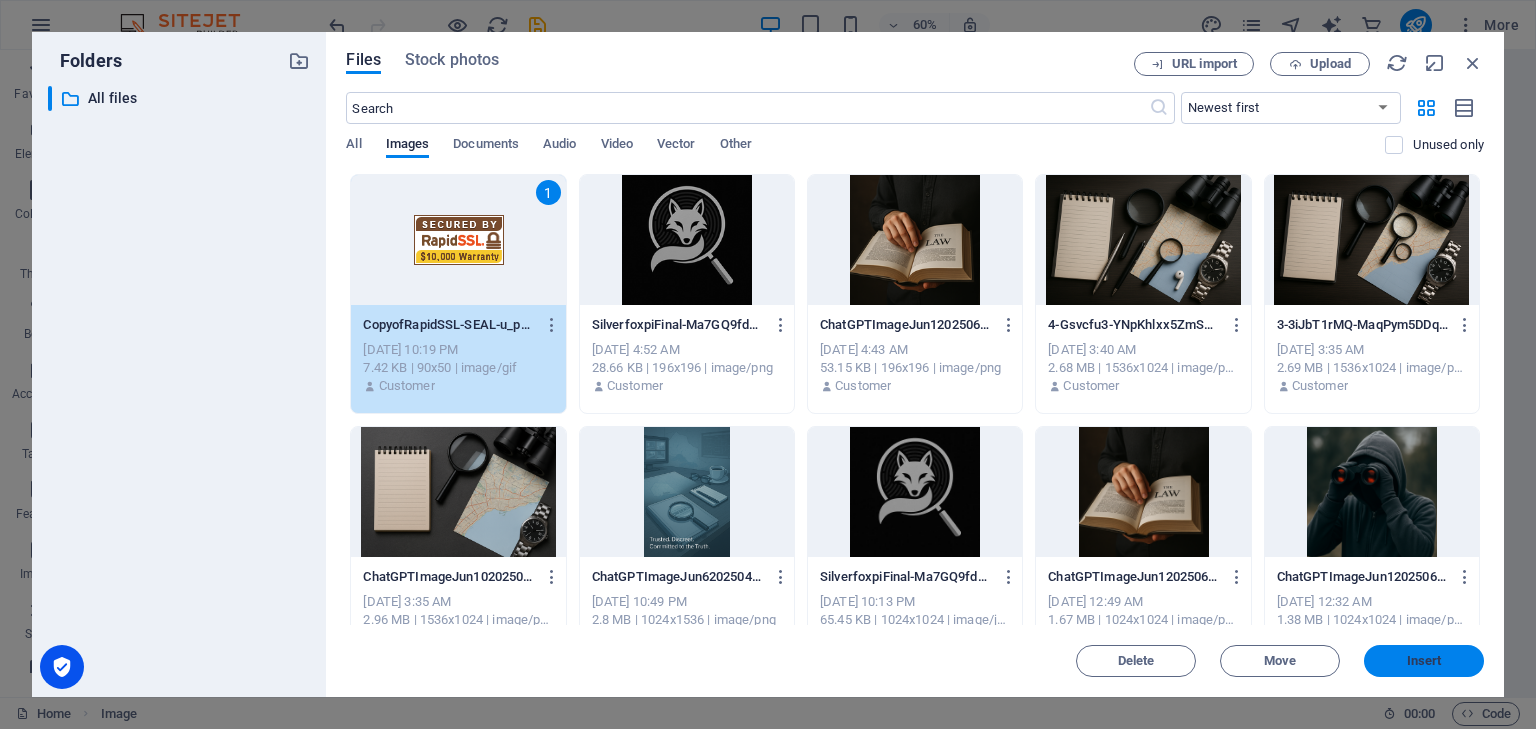 click on "Insert" at bounding box center (1424, 660) 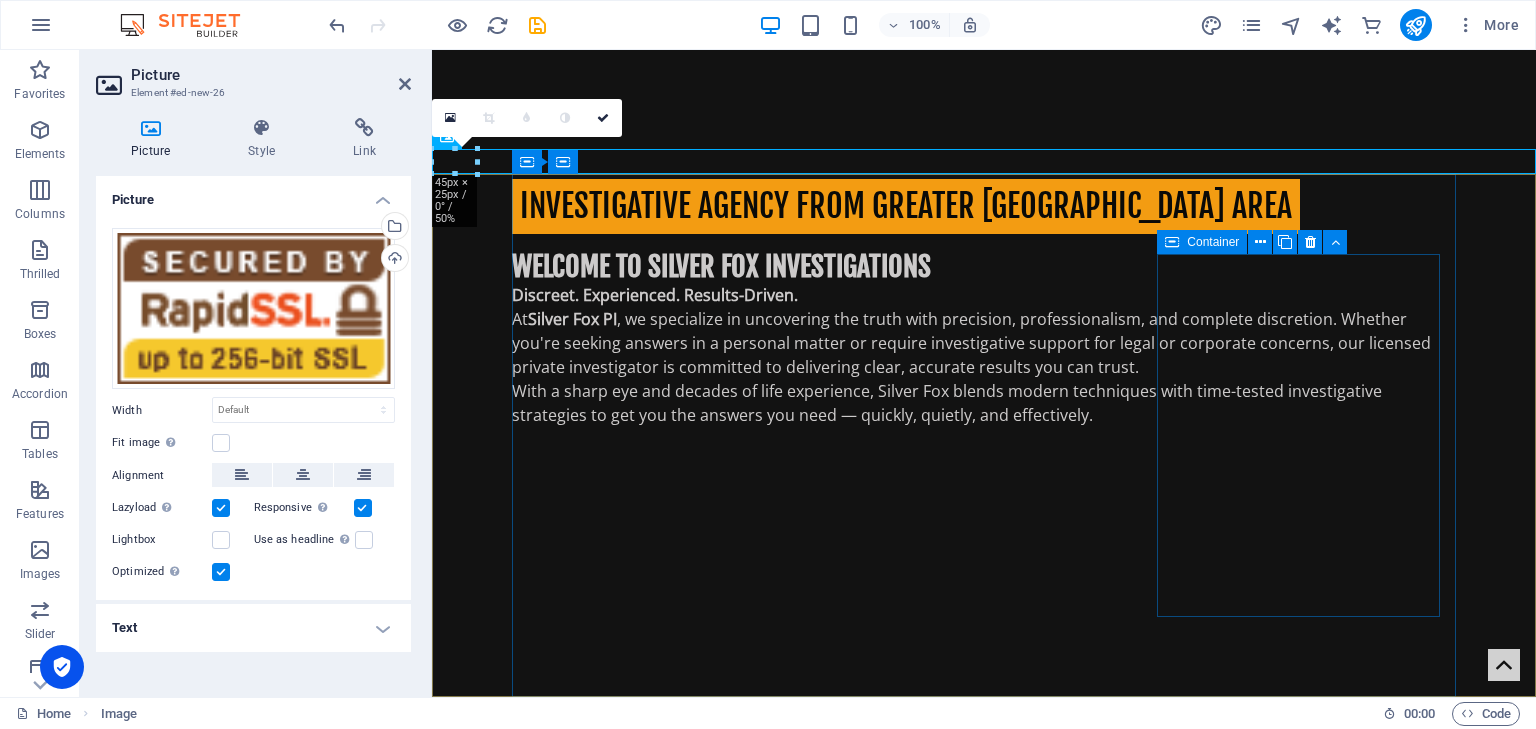 scroll, scrollTop: 2244, scrollLeft: 0, axis: vertical 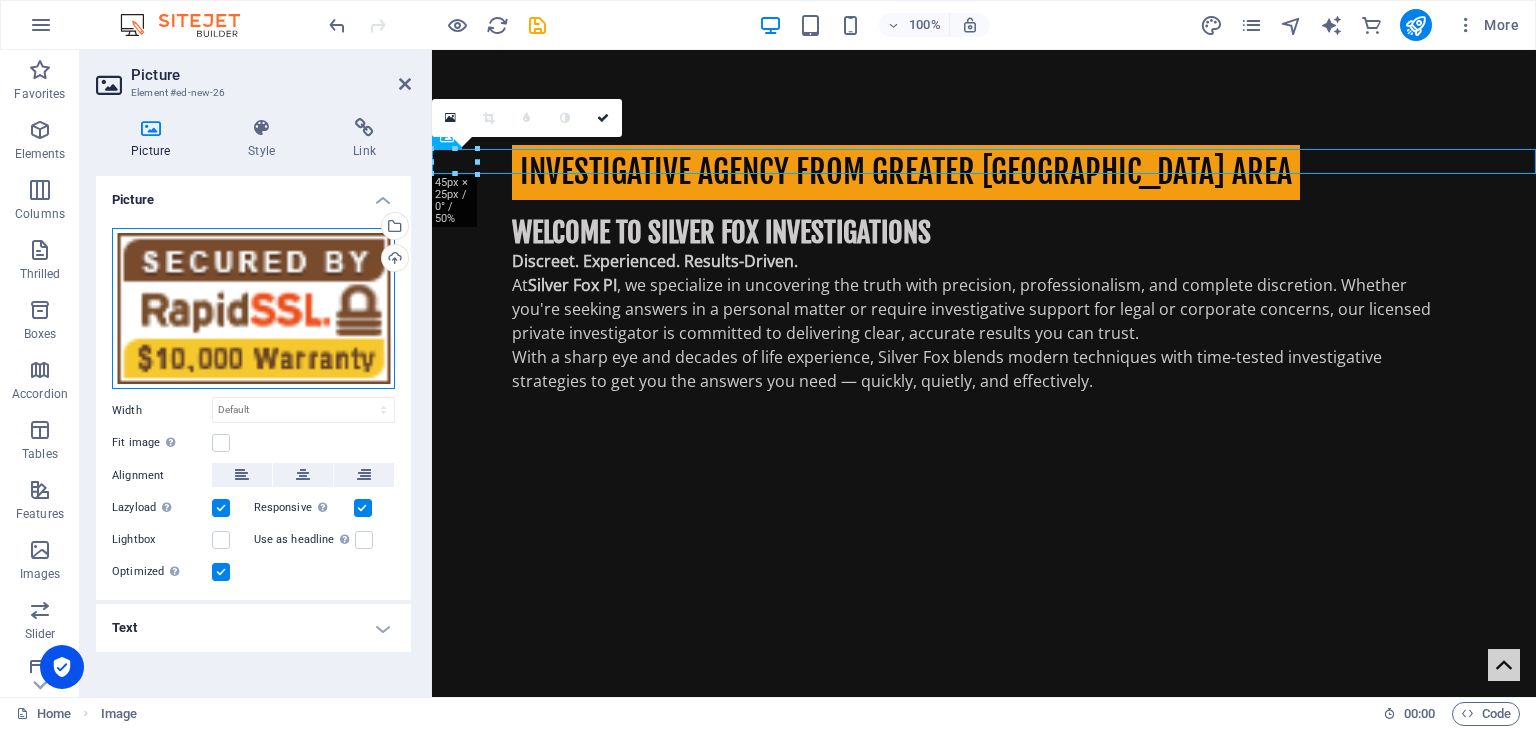 click on "Drag files here, click to choose files or  select files from Files or our free stock photos & videos" at bounding box center [253, 309] 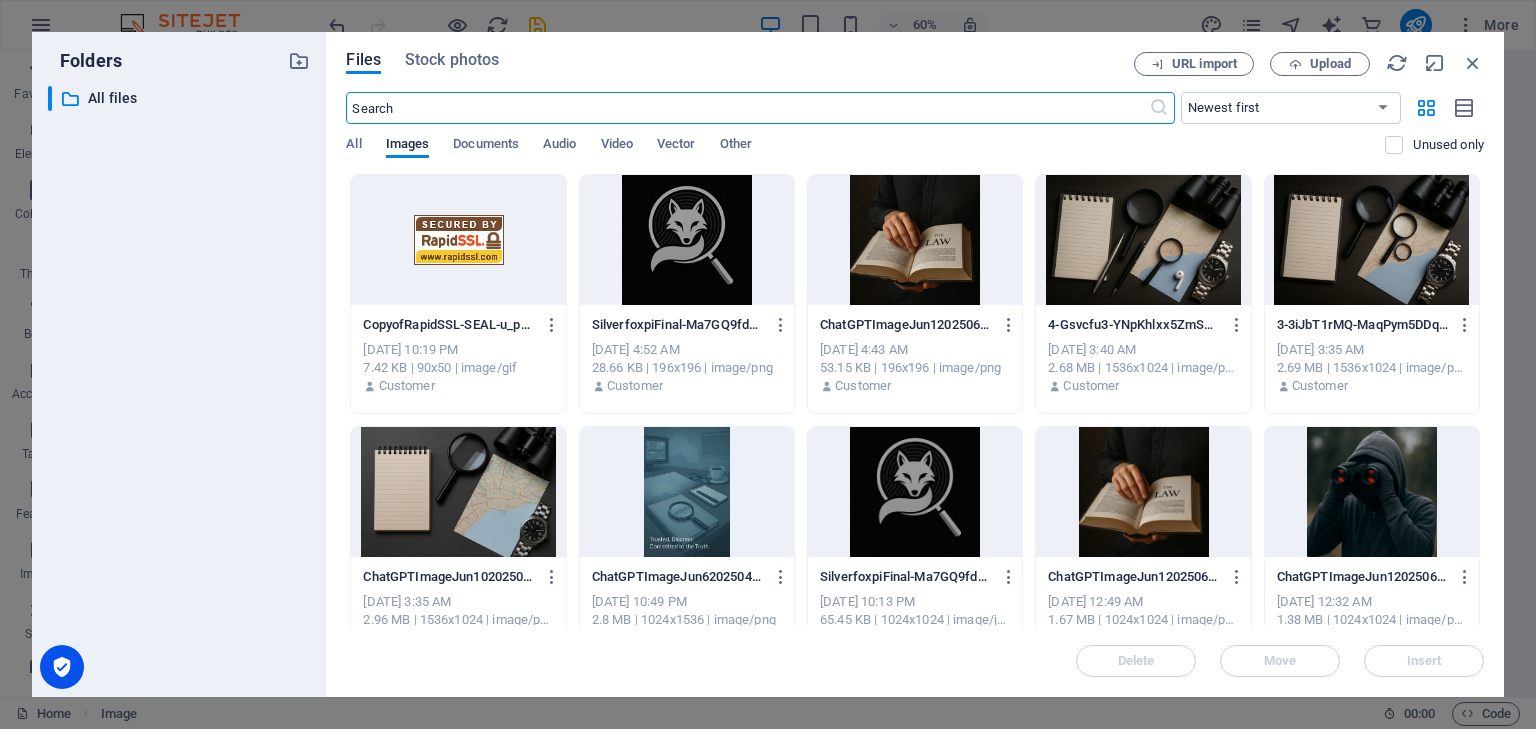 scroll, scrollTop: 1977, scrollLeft: 0, axis: vertical 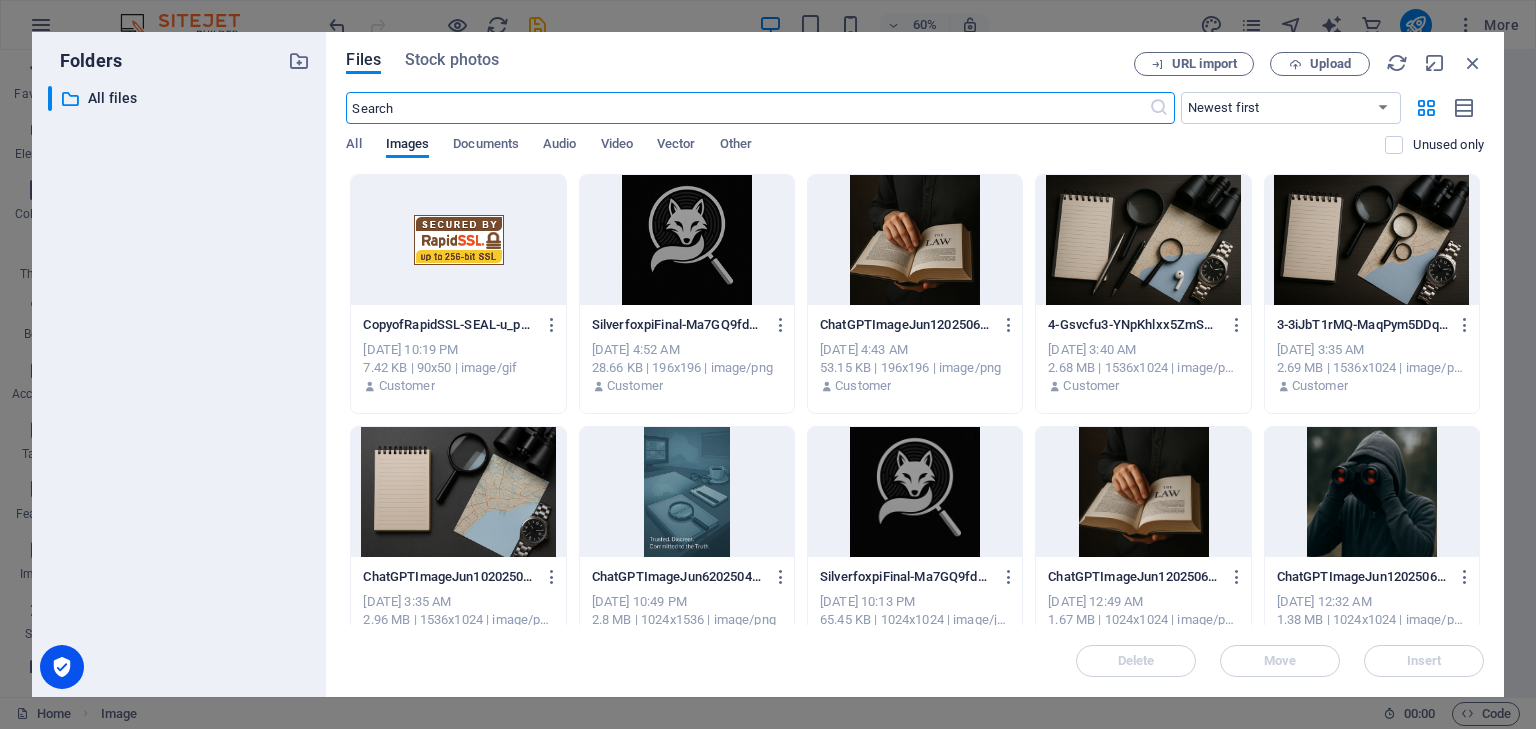 click at bounding box center (458, 240) 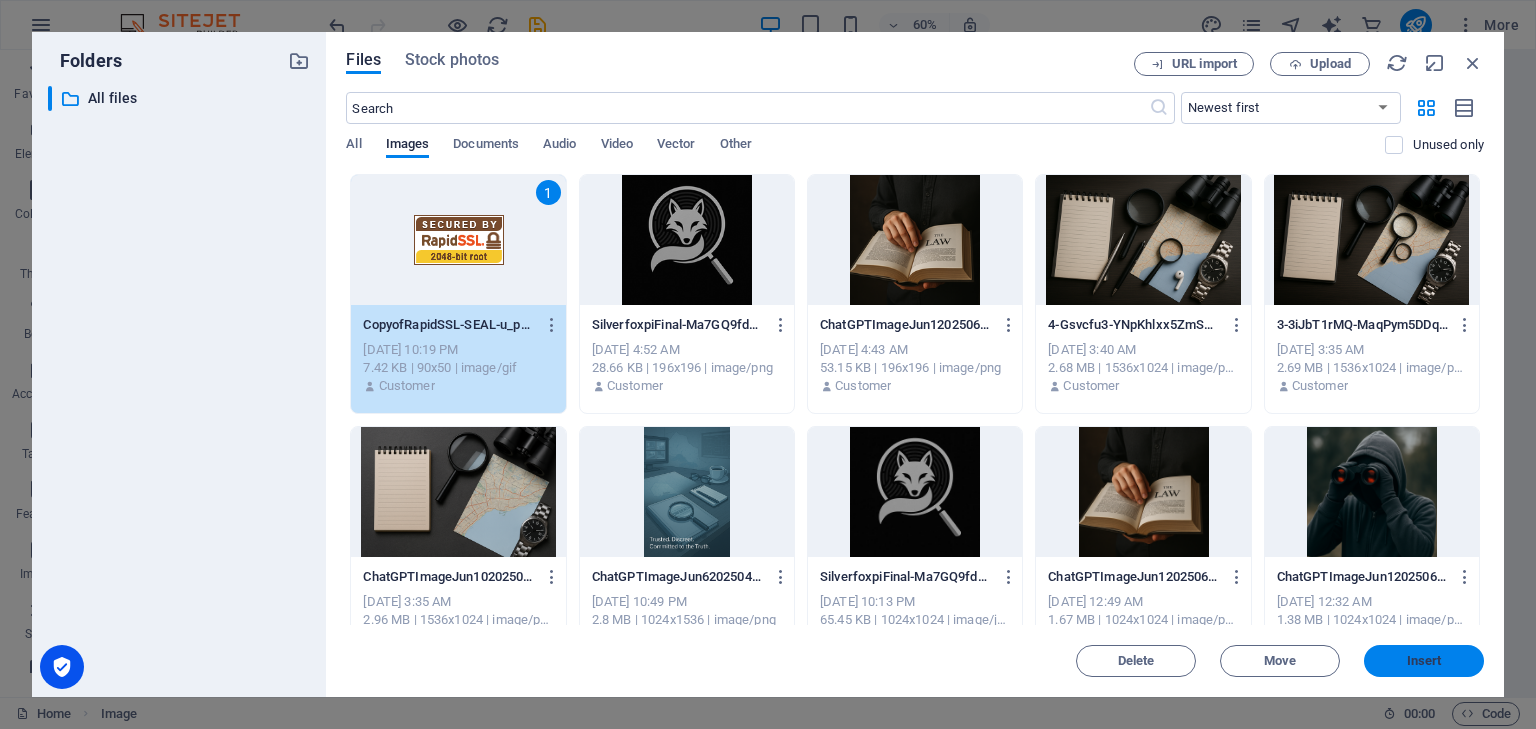 click on "Insert" at bounding box center (1424, 661) 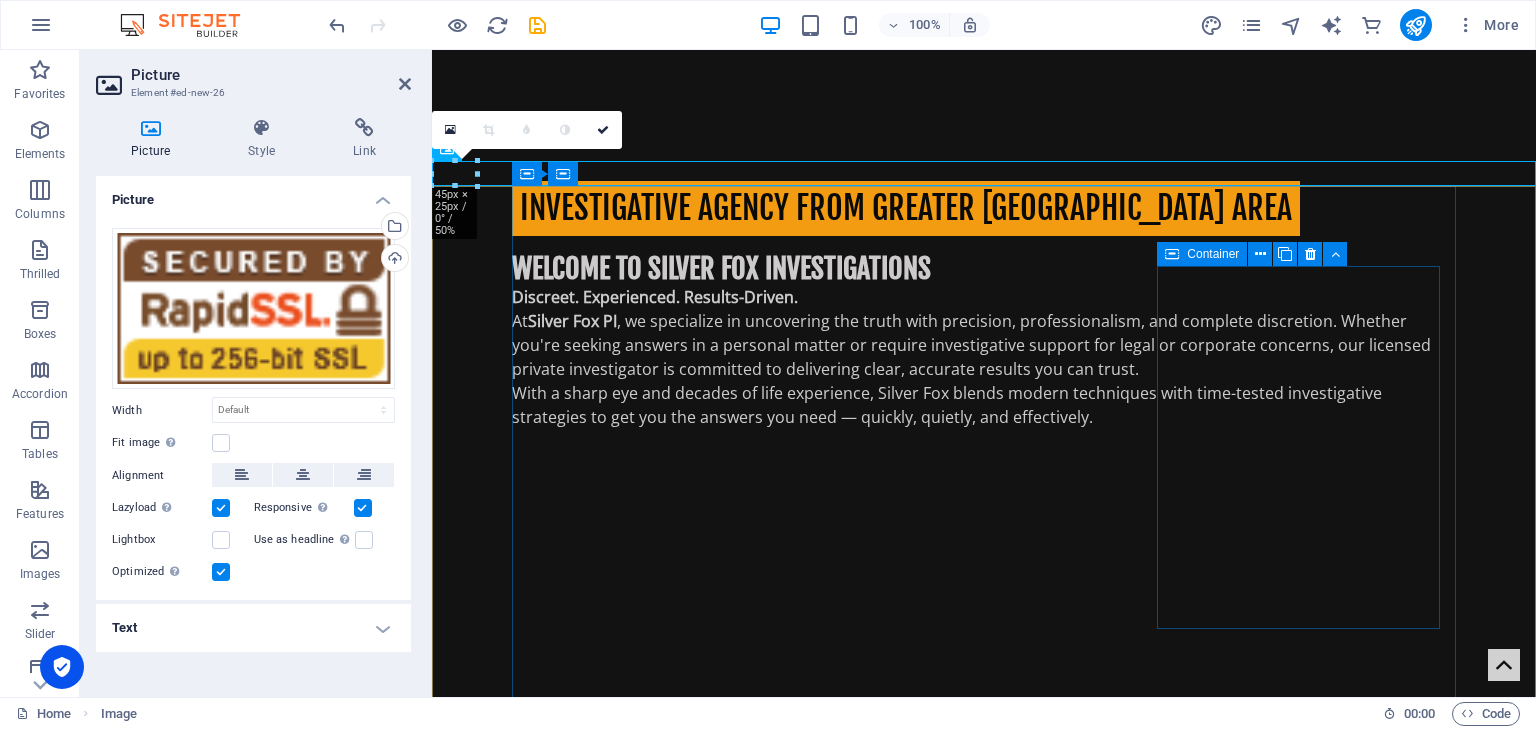 scroll, scrollTop: 2244, scrollLeft: 0, axis: vertical 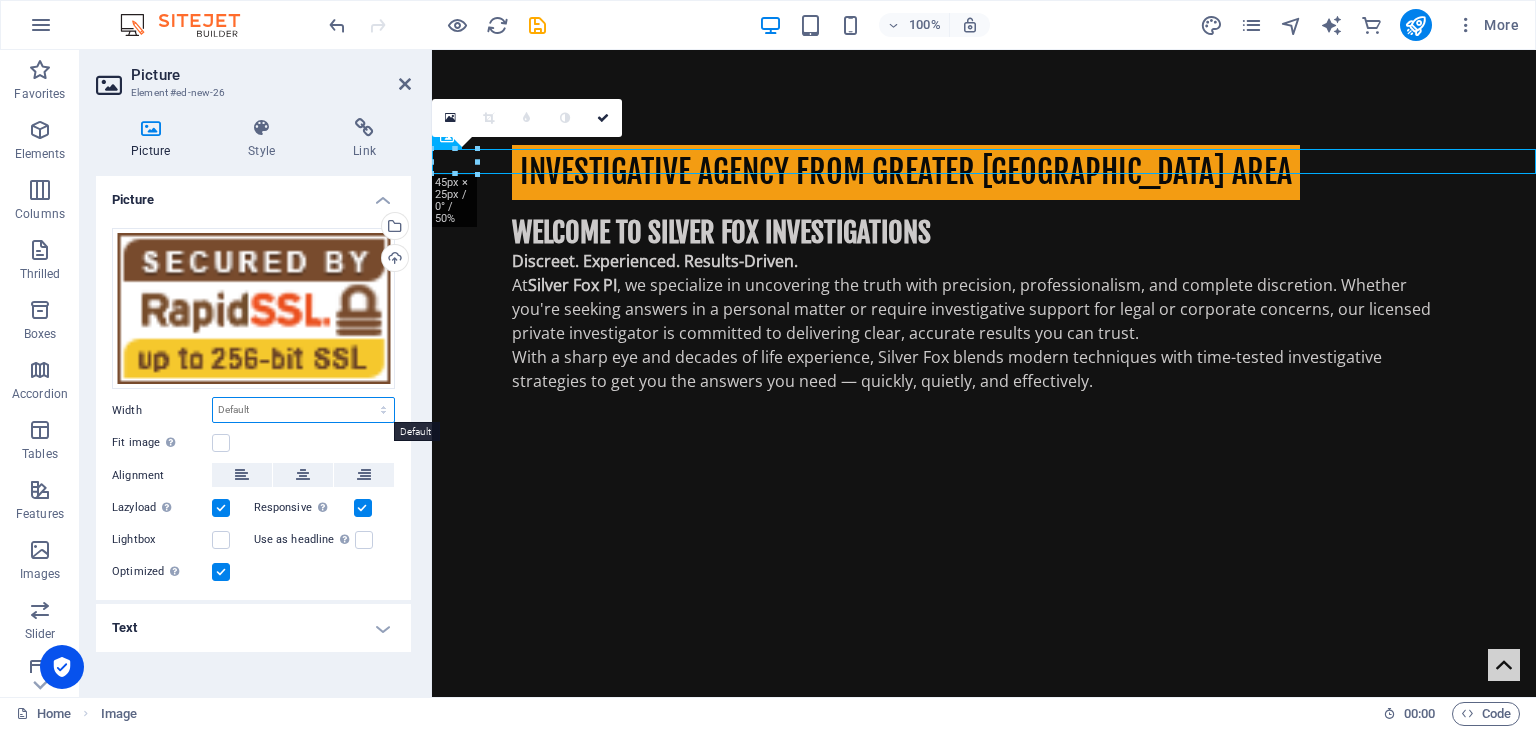 click on "Default car px rem % em vh VW" at bounding box center [303, 410] 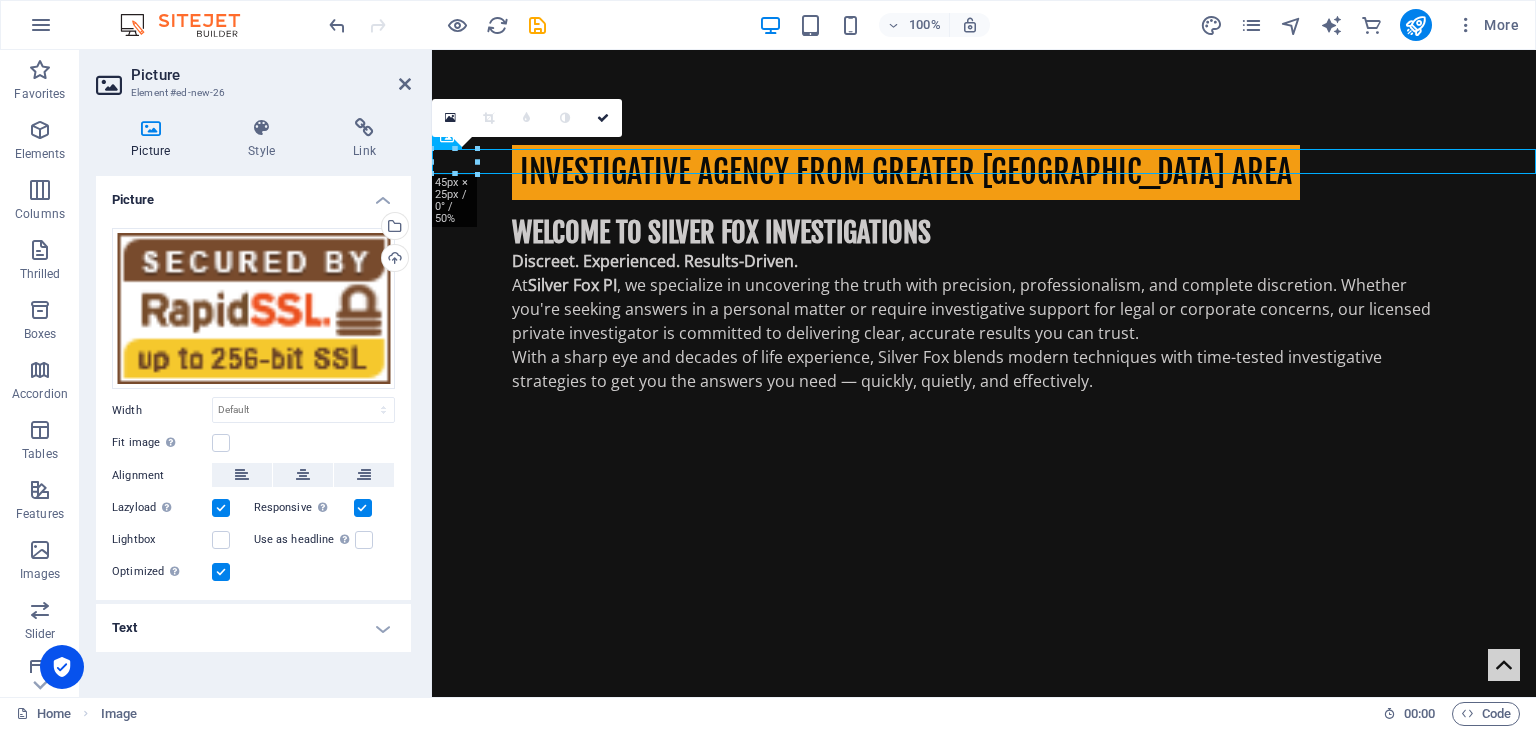 click on "Text" at bounding box center [253, 628] 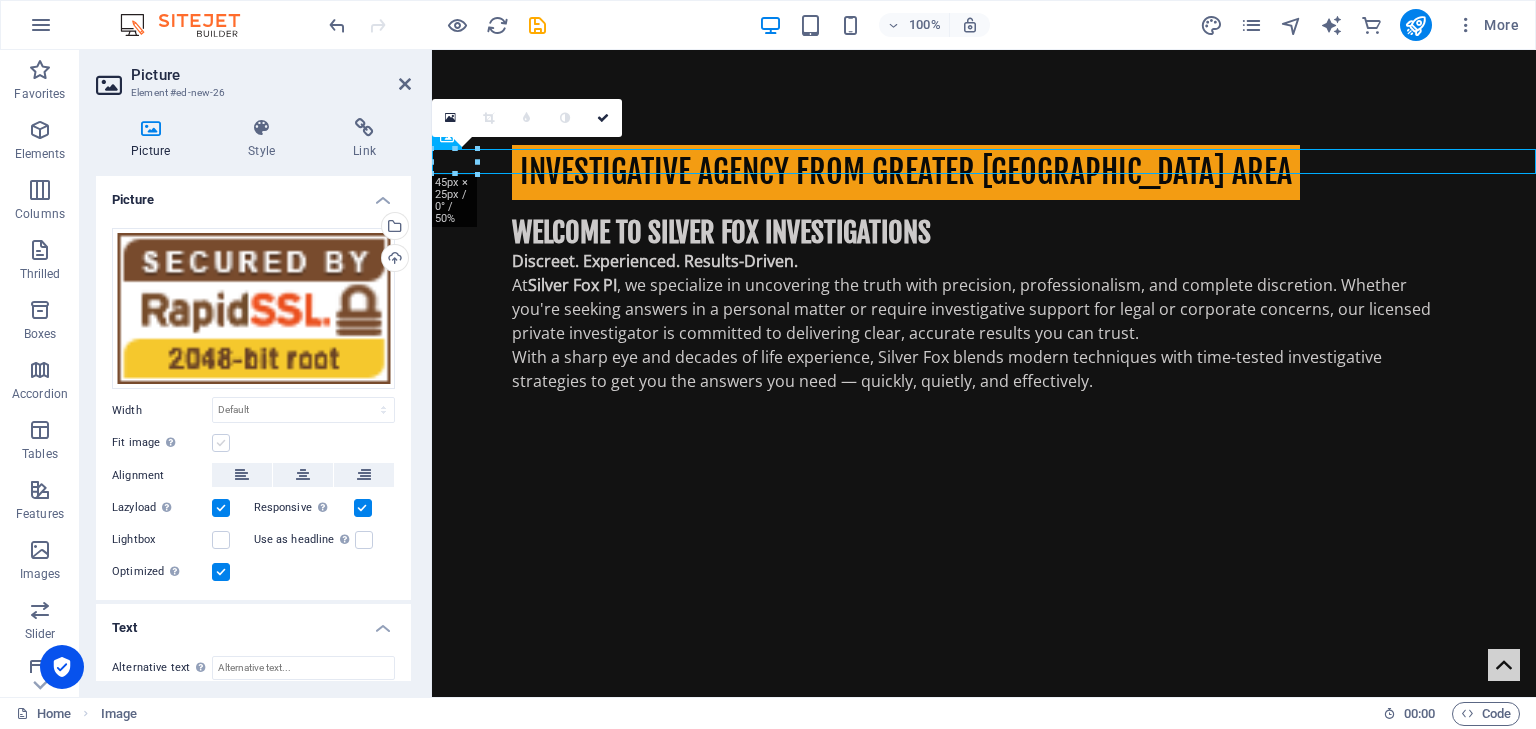 click at bounding box center [221, 443] 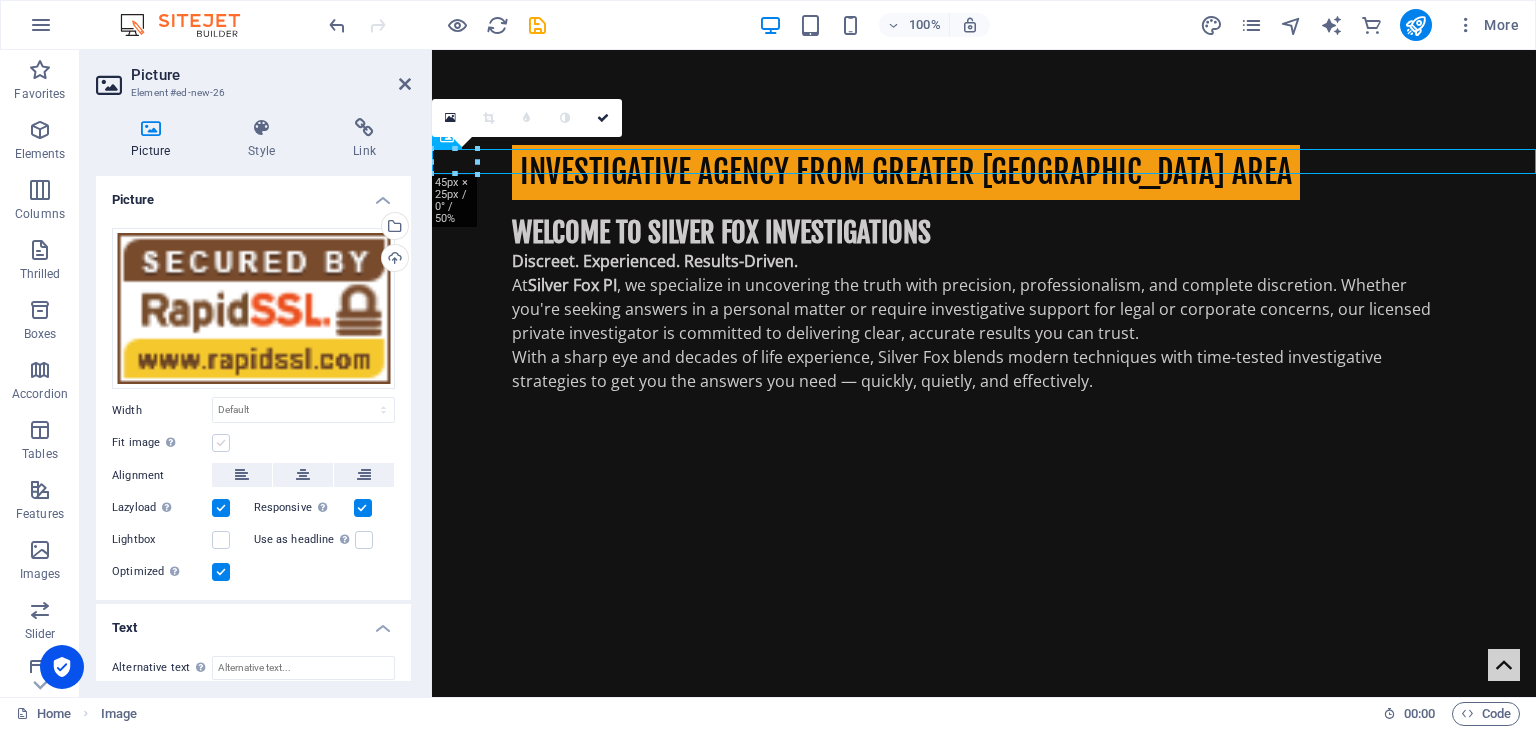 click on "Fit image Automatically fit image to a fixed width and height" at bounding box center [0, 0] 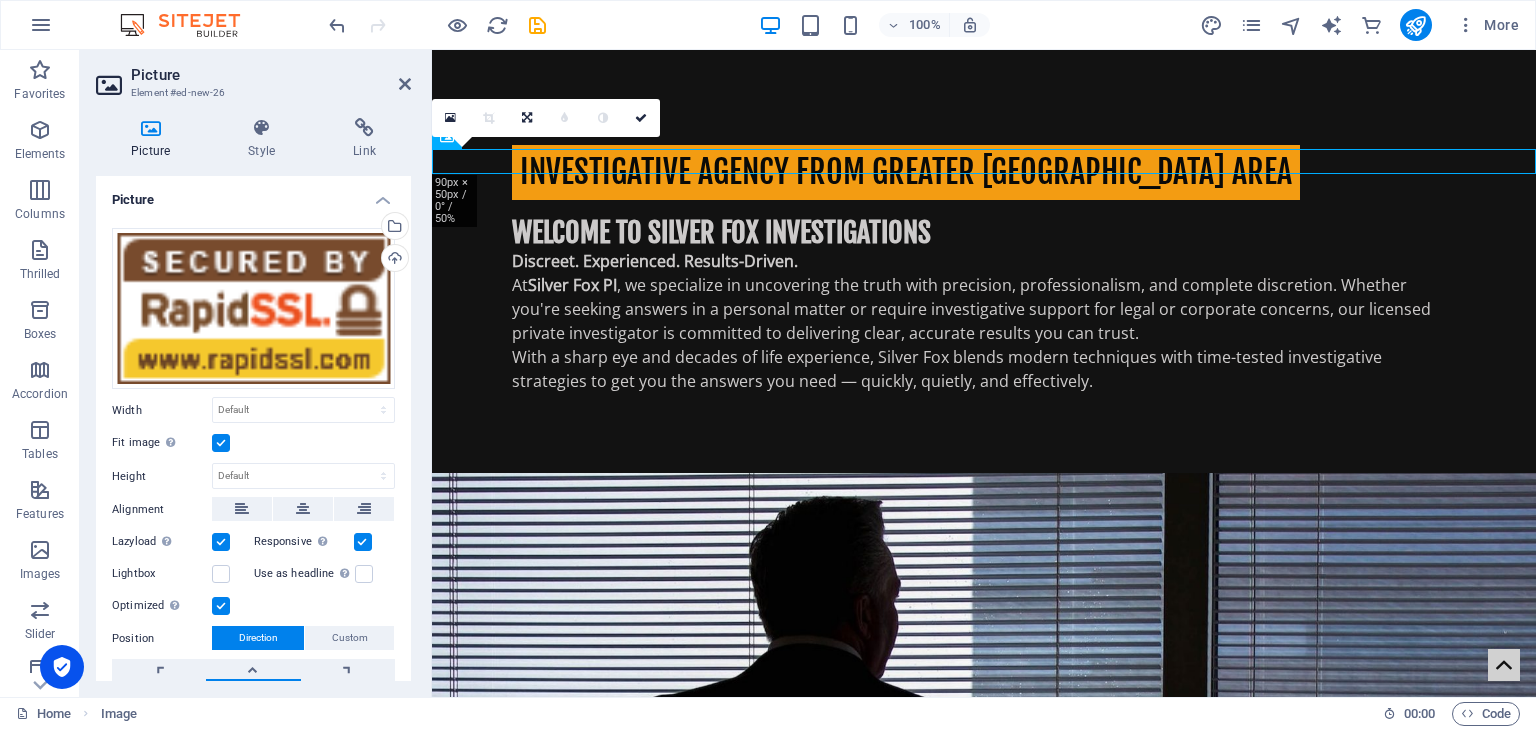 scroll, scrollTop: 0, scrollLeft: 0, axis: both 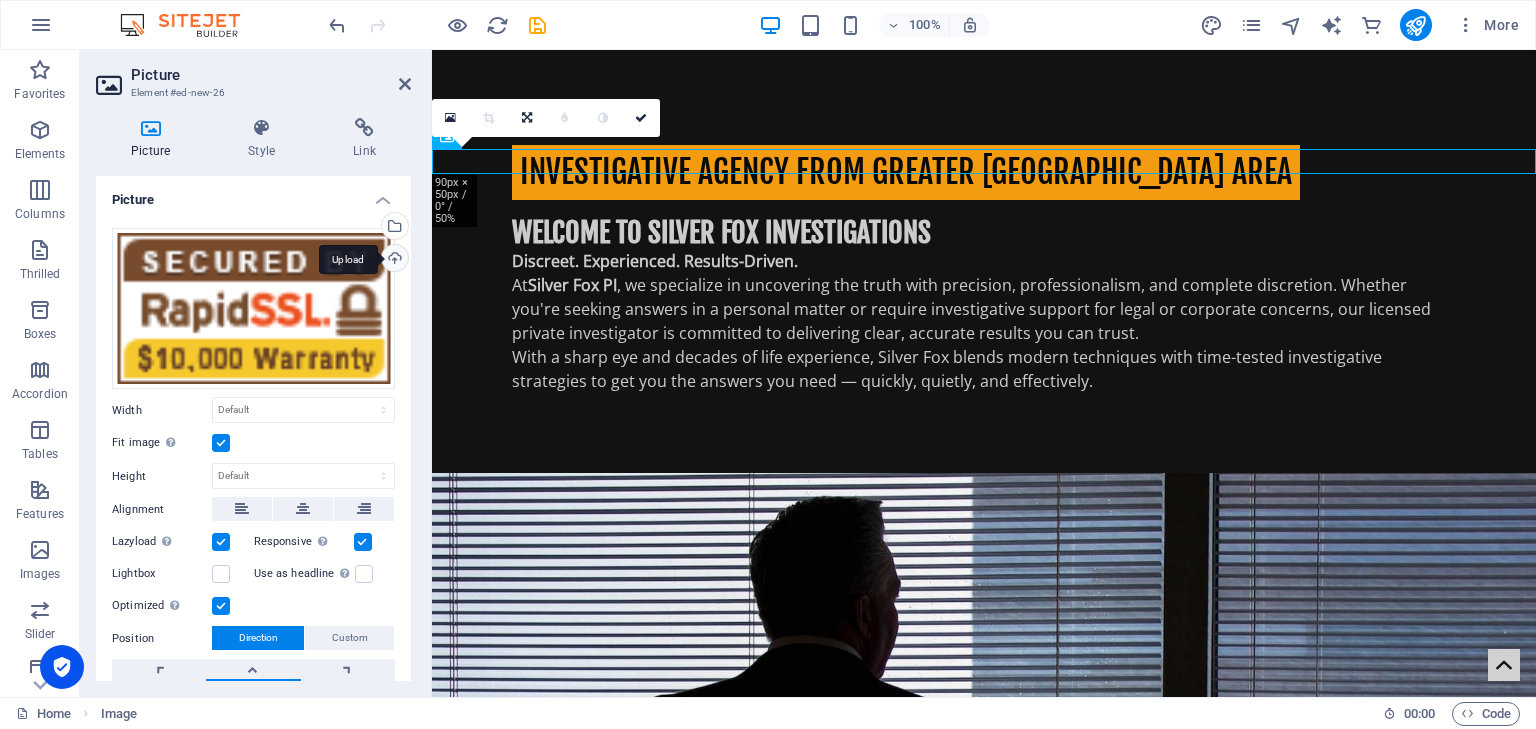 click on "Upload" at bounding box center [393, 260] 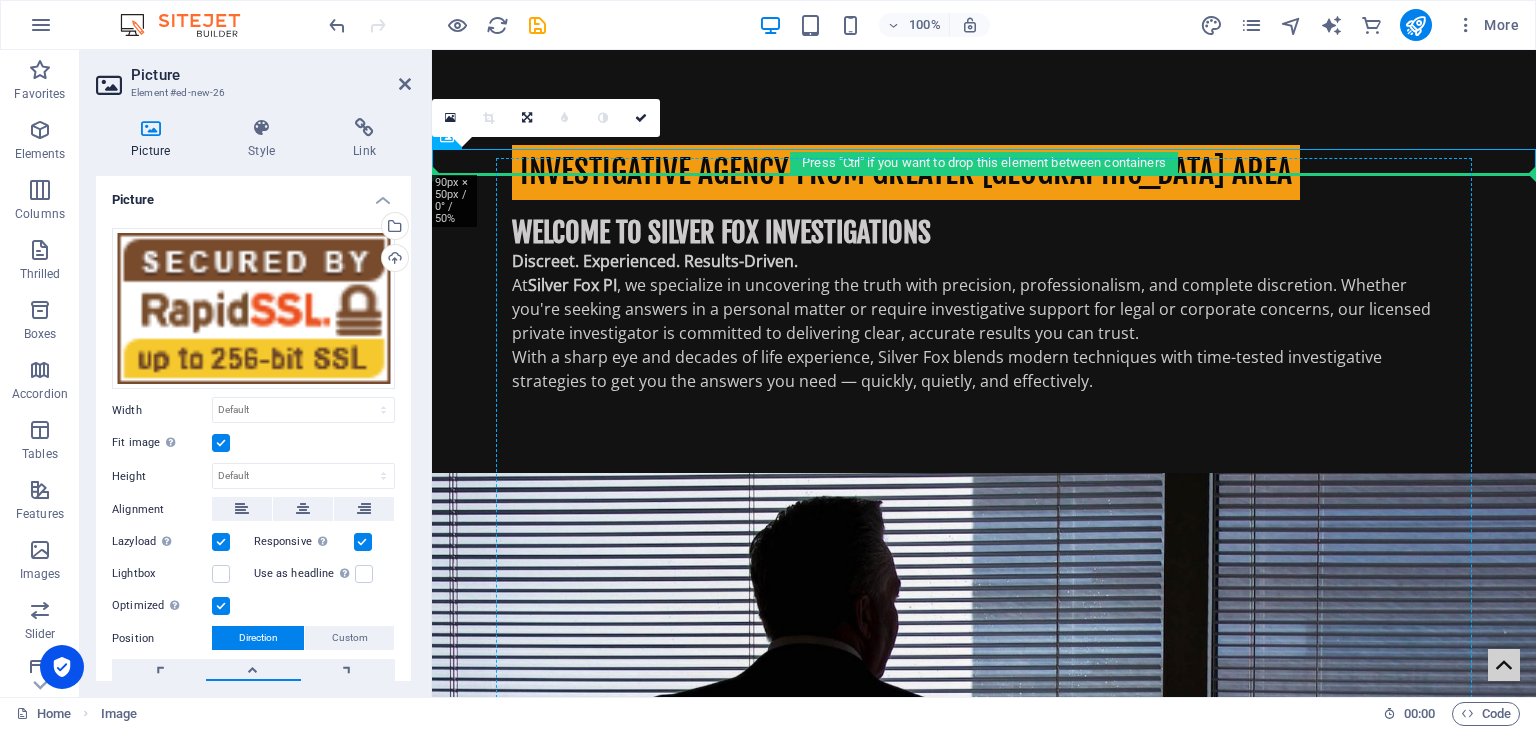 drag, startPoint x: 449, startPoint y: 158, endPoint x: 887, endPoint y: 429, distance: 515.0582 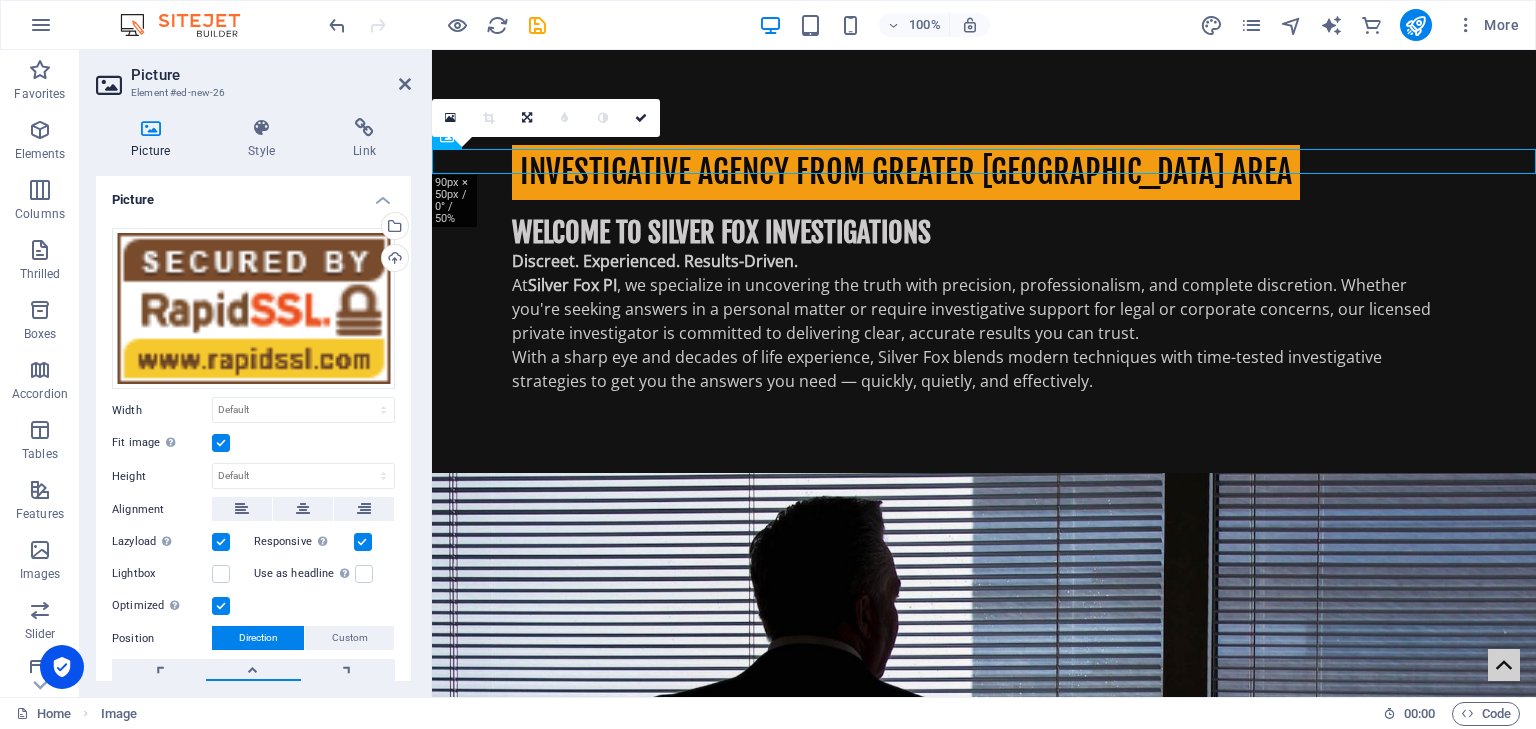 click at bounding box center (984, 2922) 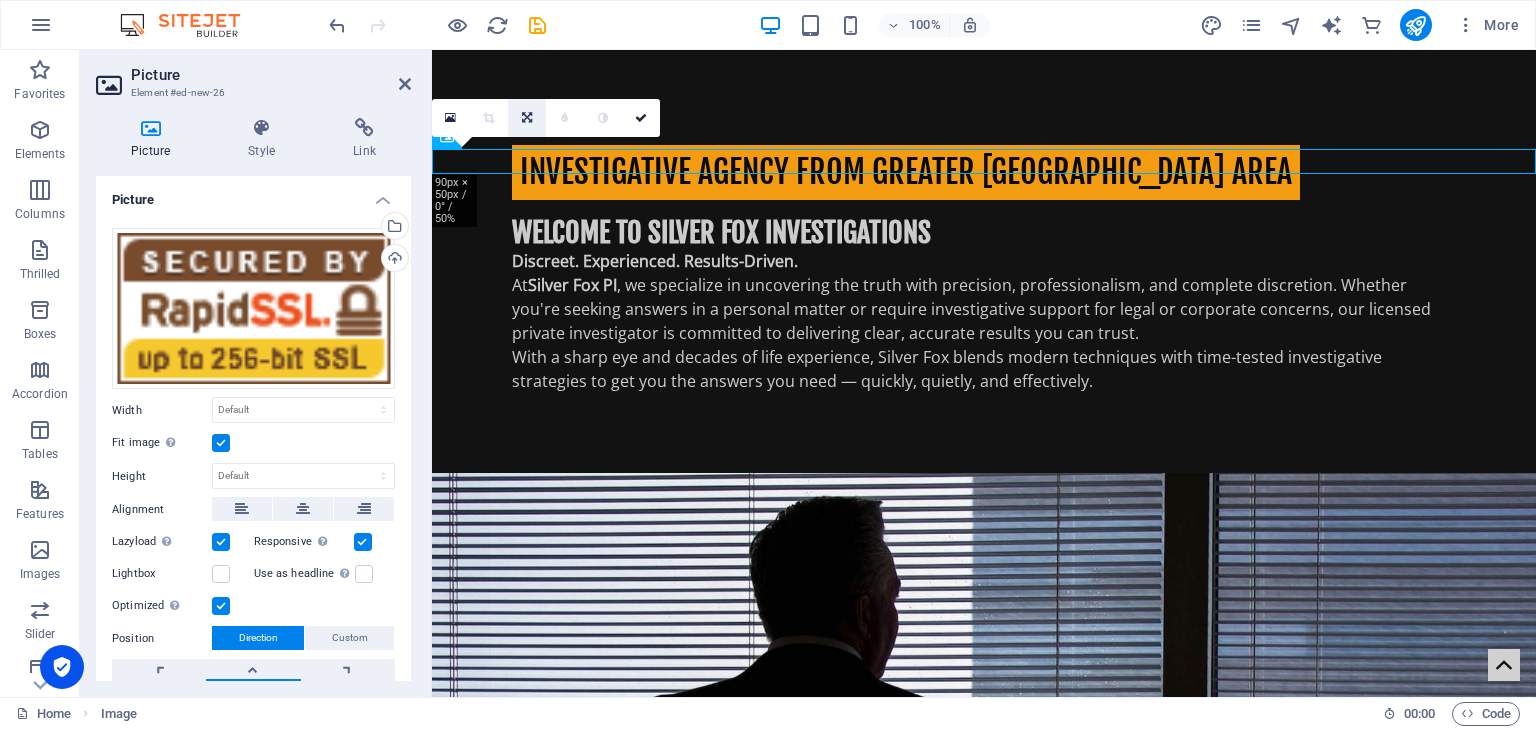 click at bounding box center (527, 118) 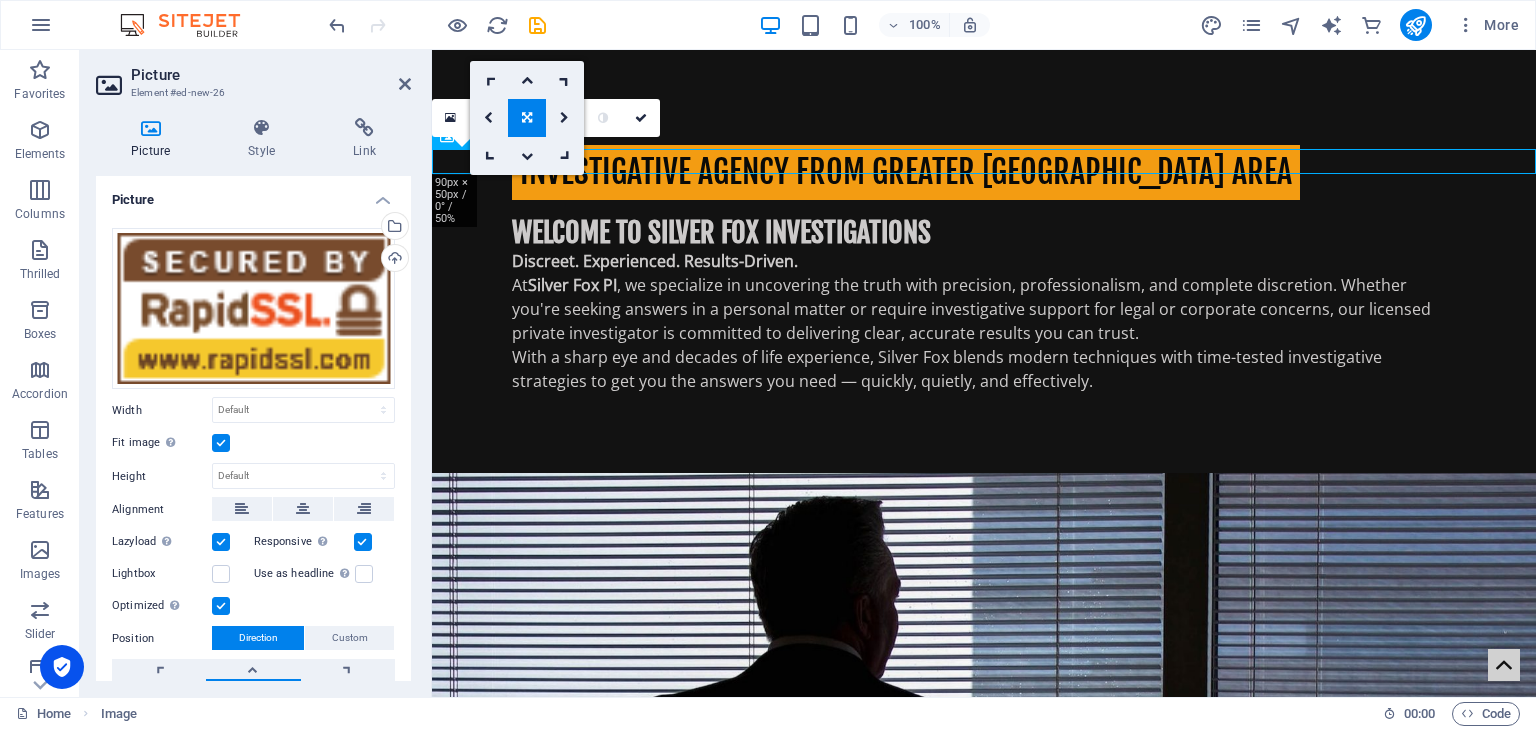 click at bounding box center [984, 2922] 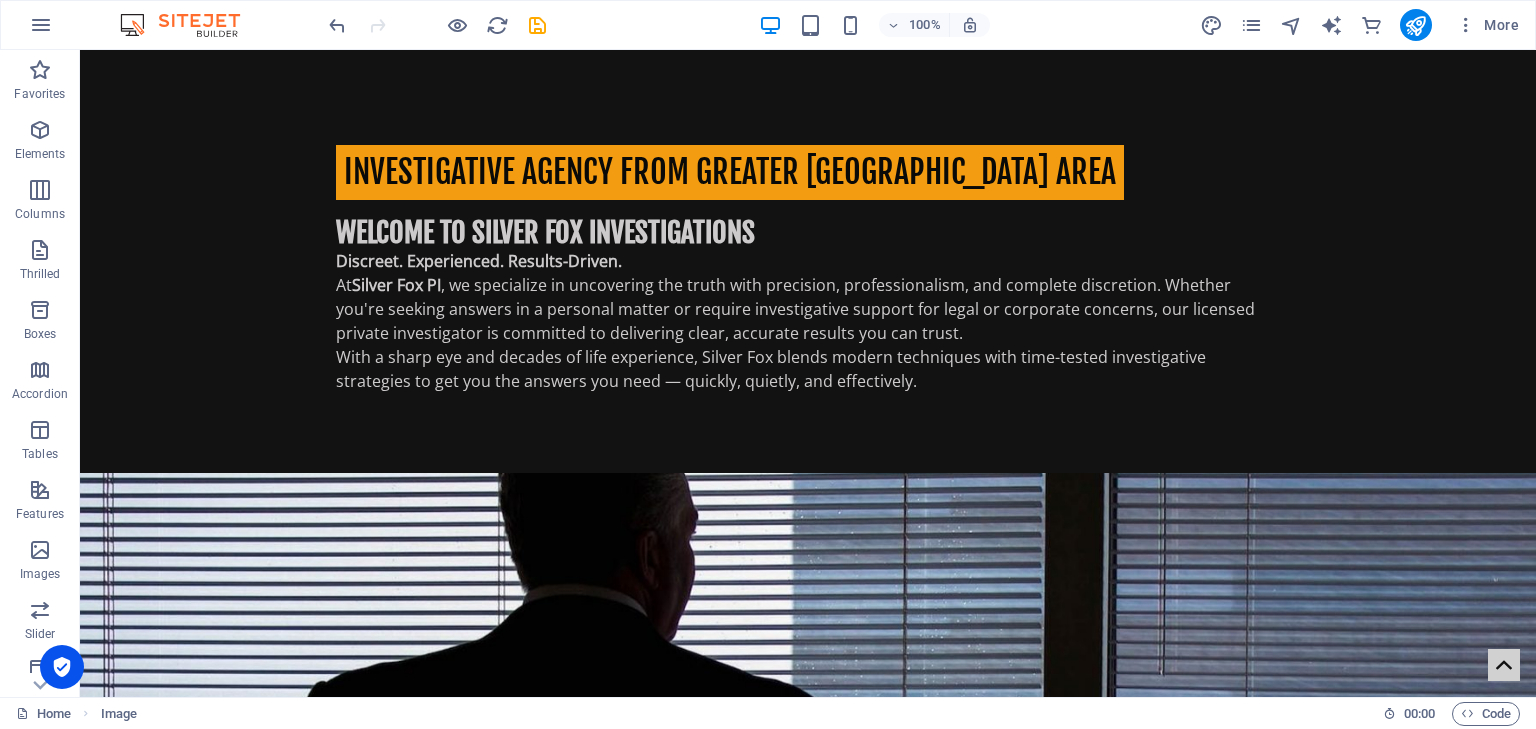 scroll, scrollTop: 2146, scrollLeft: 0, axis: vertical 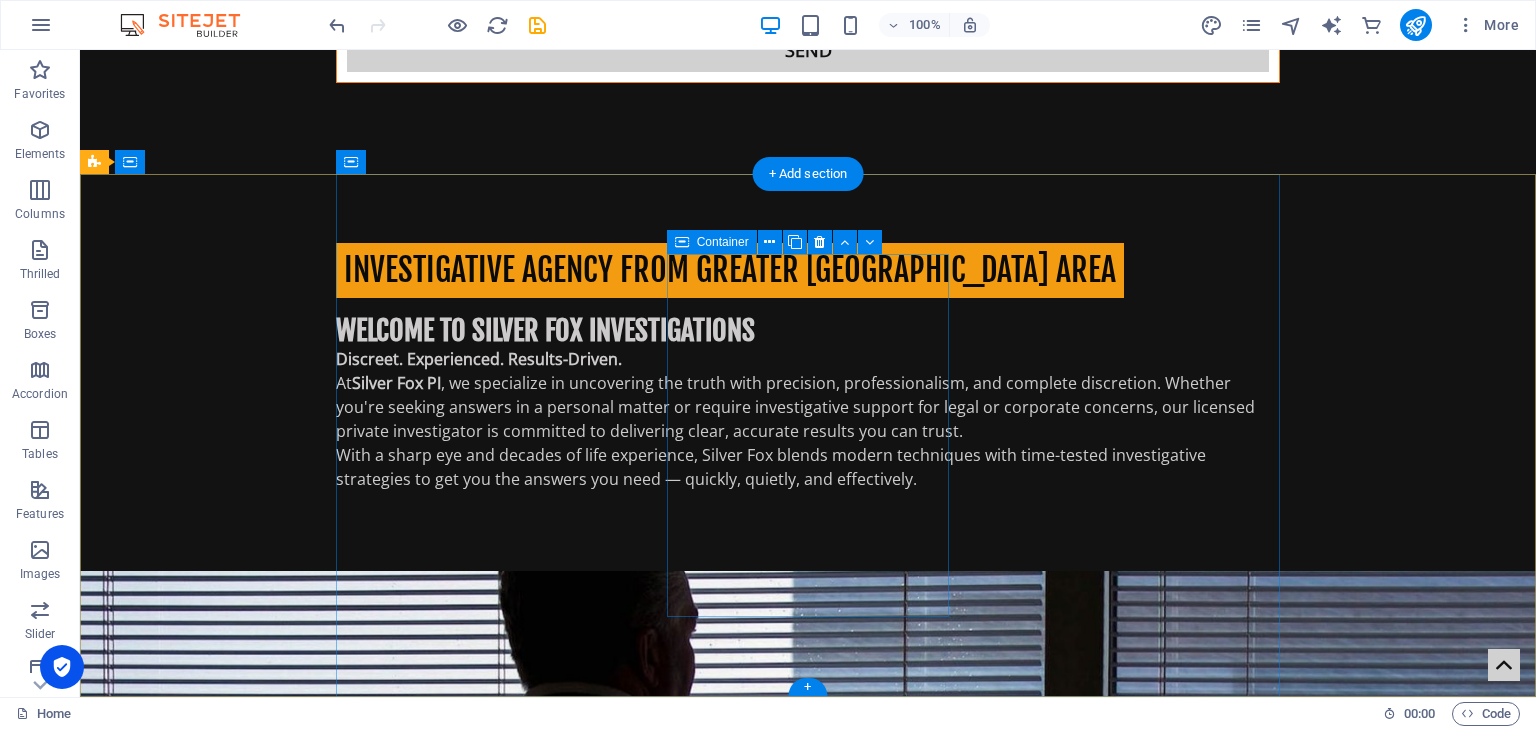 click on "Contact Telephone:  [PHONE_NUMBER]   [EMAIL_ADDRESS][DOMAIN_NAME]" at bounding box center (808, 4553) 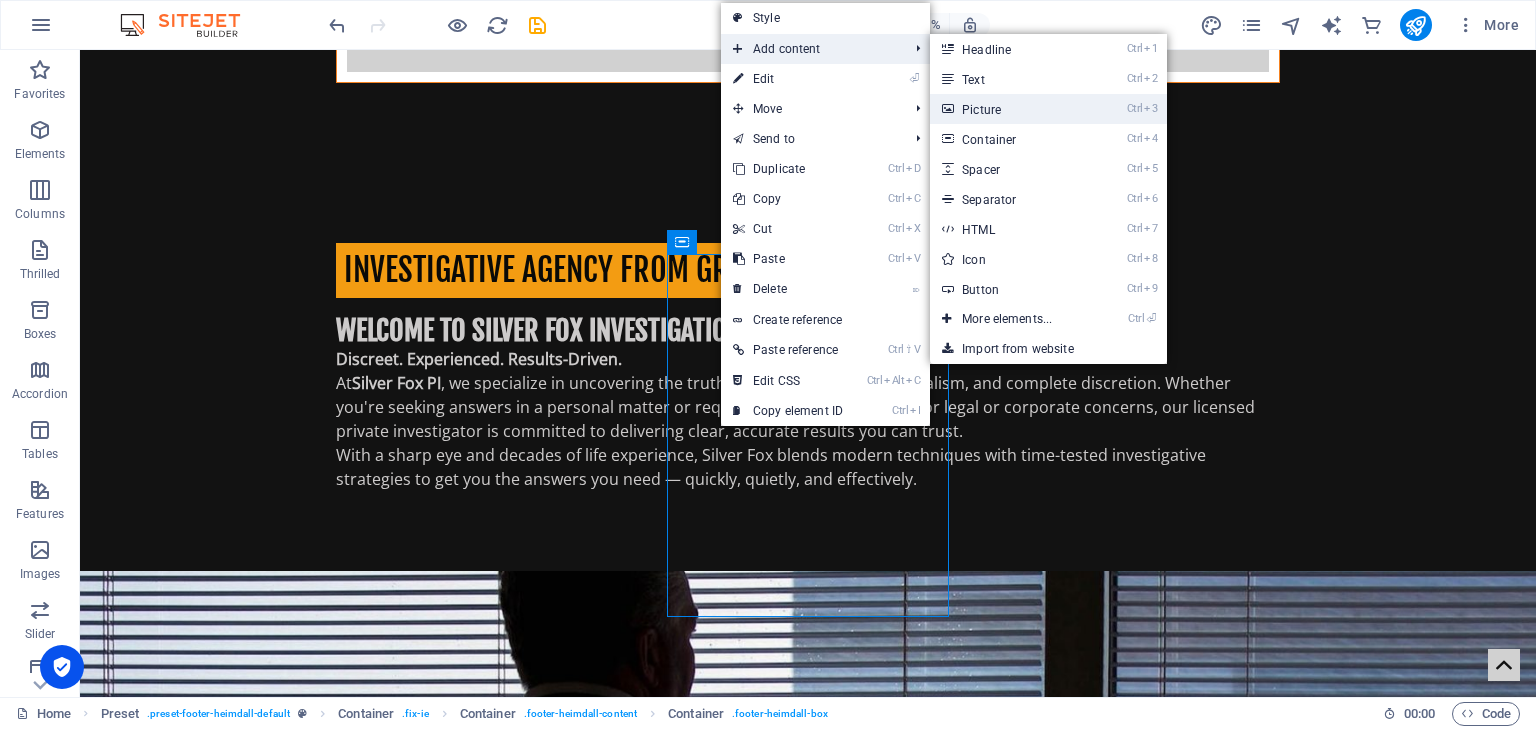 click on "Ctrl  3 Picture" at bounding box center [1011, 109] 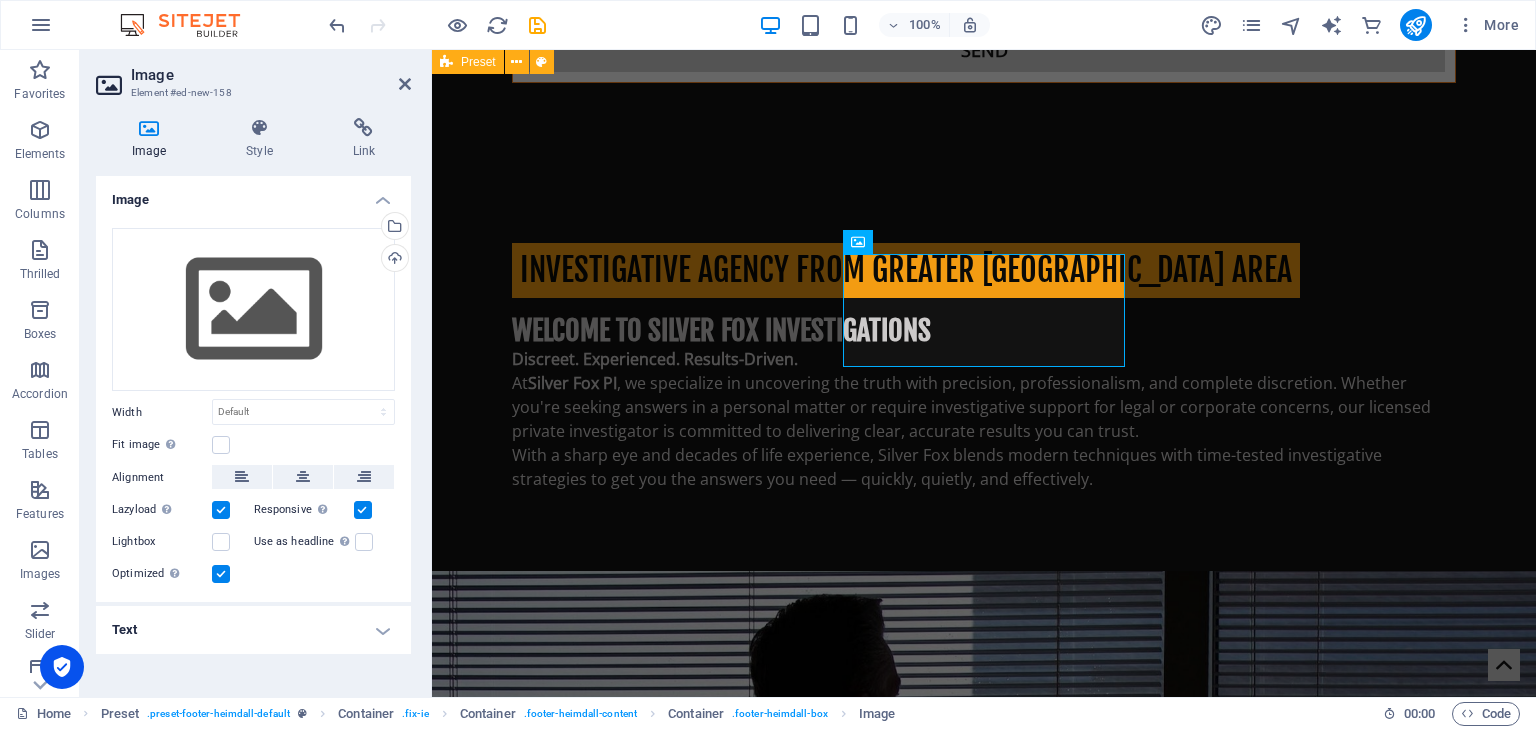 scroll, scrollTop: 2218, scrollLeft: 0, axis: vertical 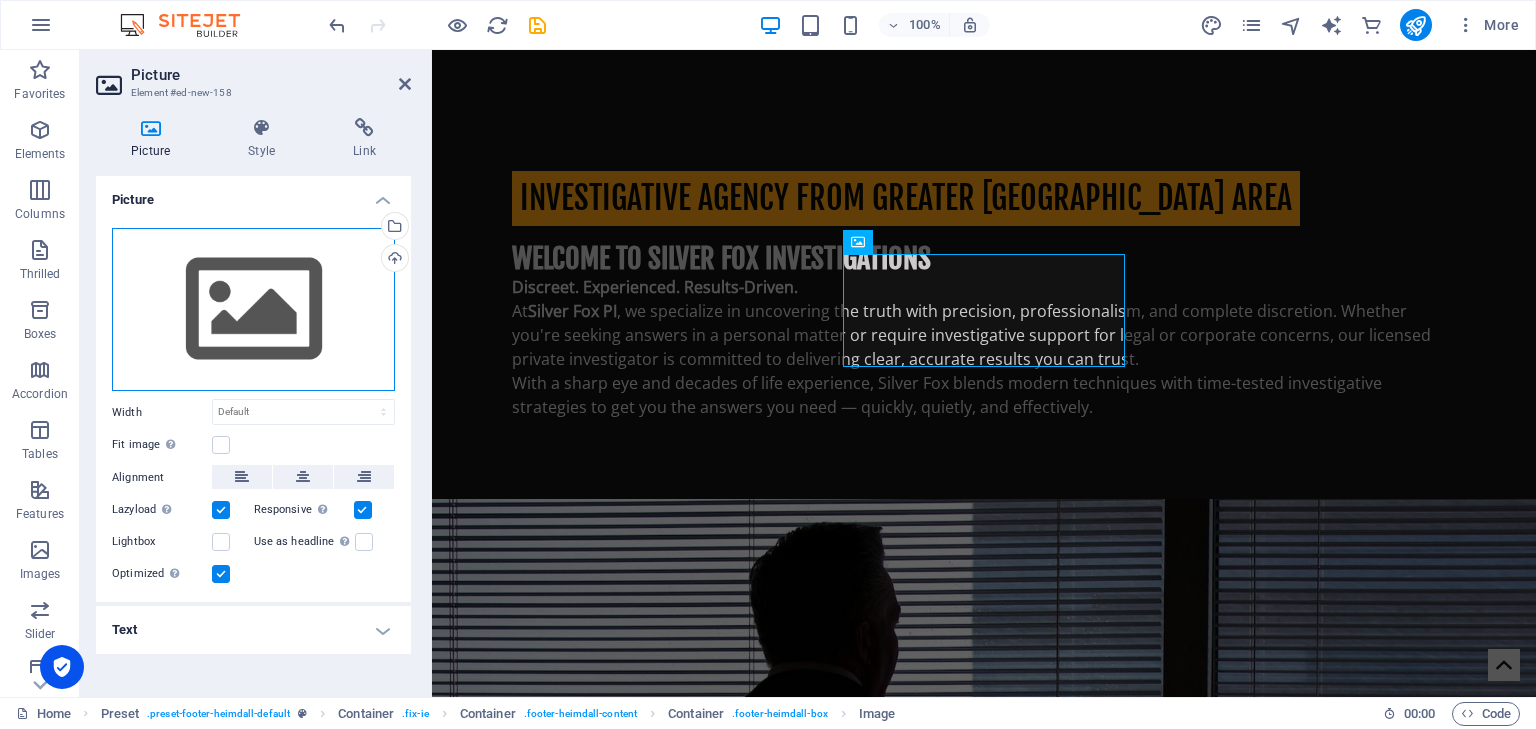 click on "Drag files here, click to choose files or  select files from Files or our free stock photos & videos" at bounding box center [253, 310] 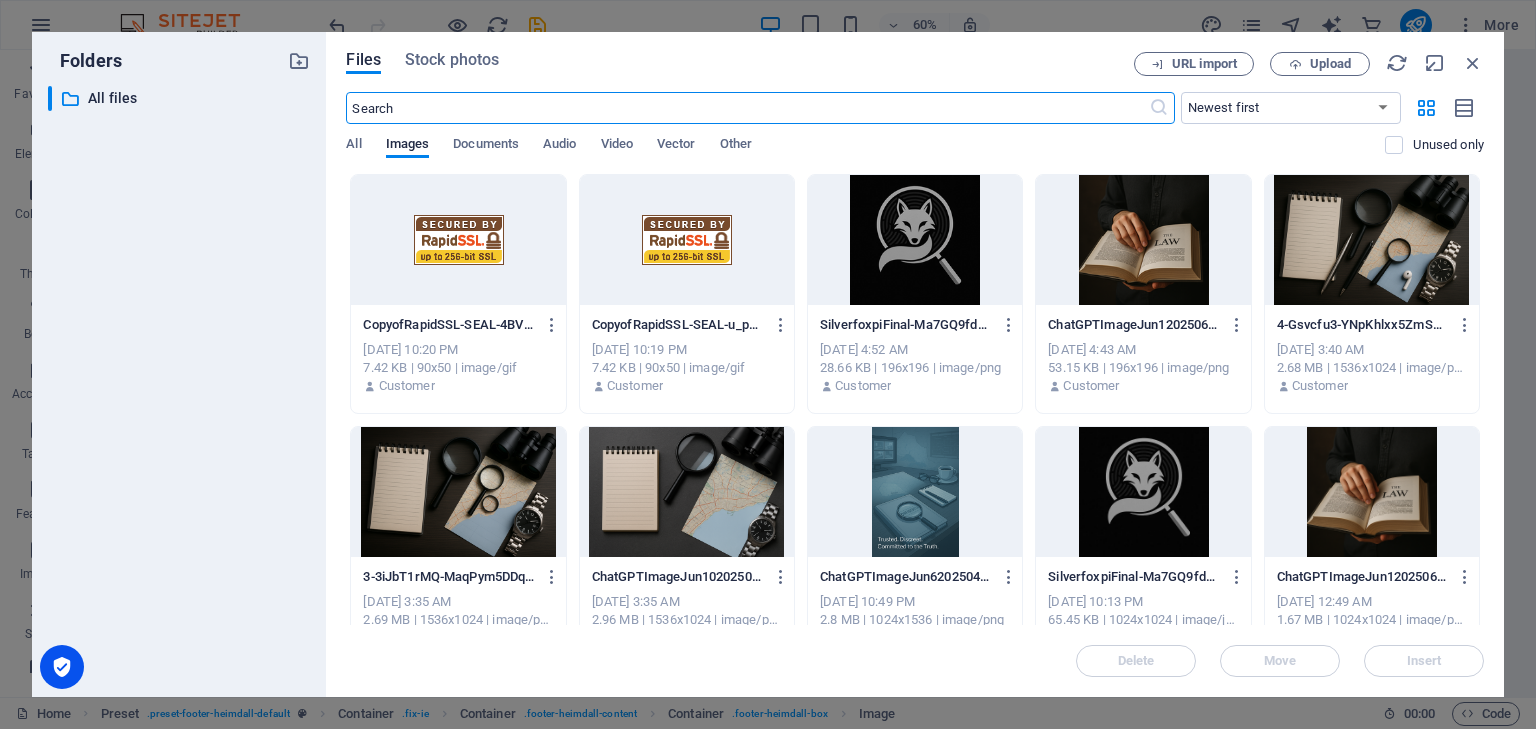 scroll, scrollTop: 1952, scrollLeft: 0, axis: vertical 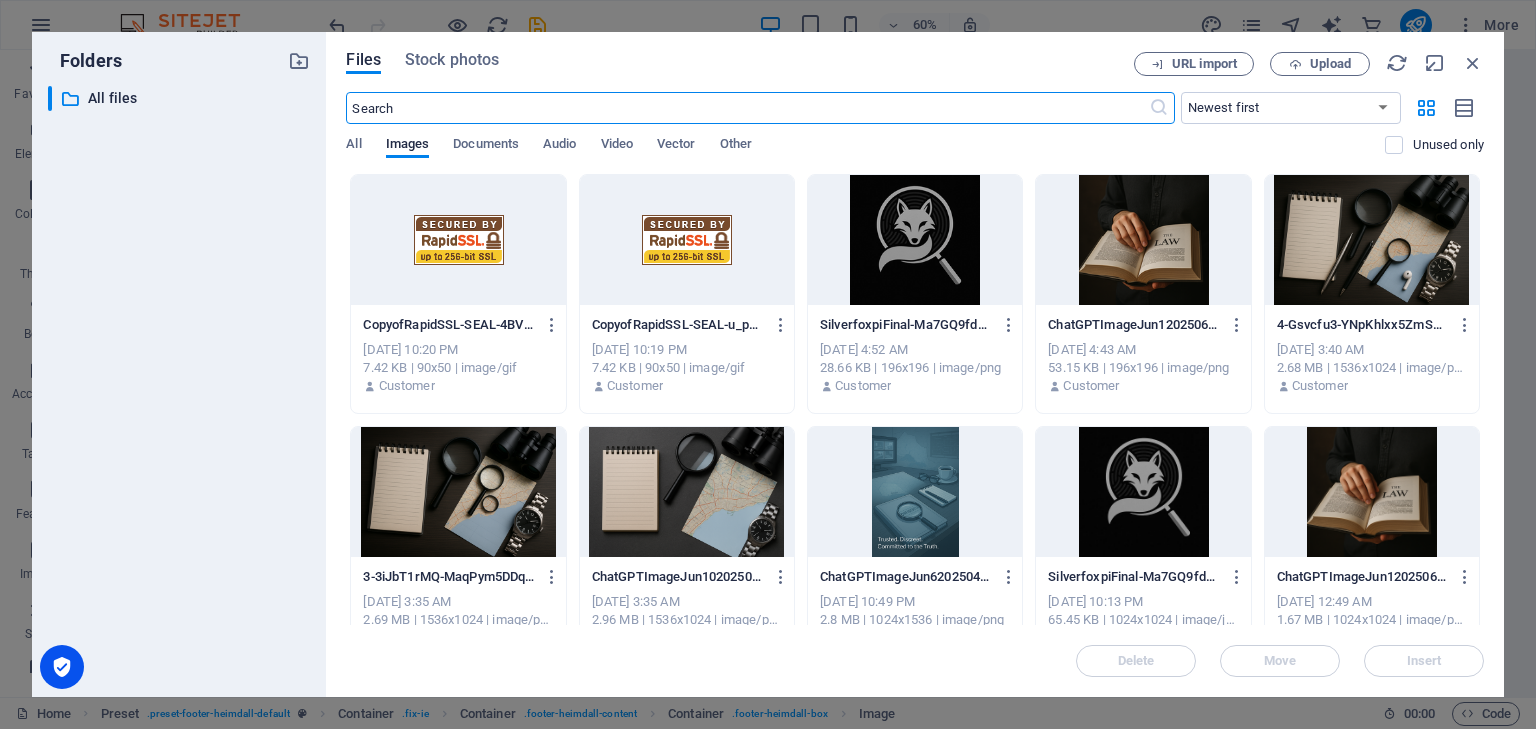 click at bounding box center [458, 240] 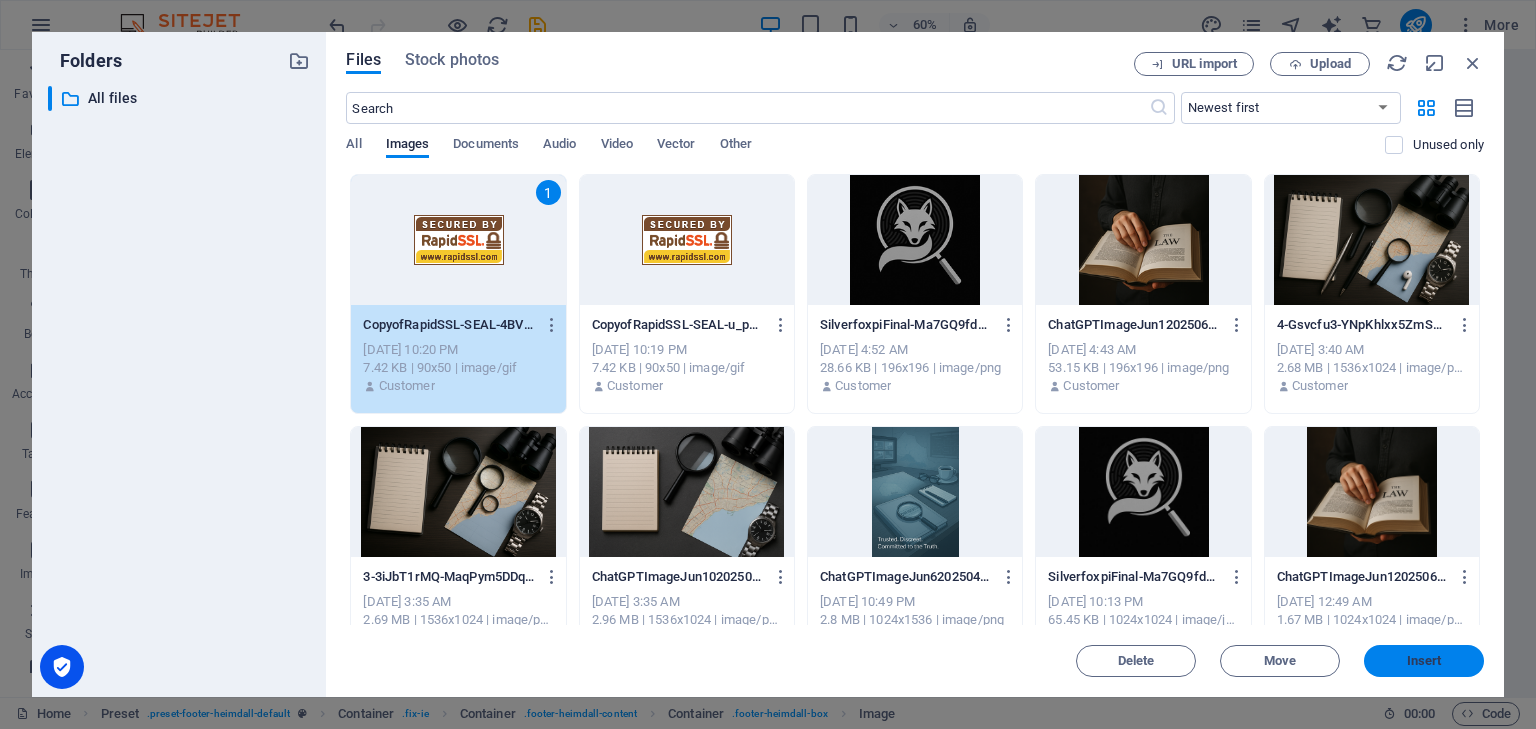 click on "Insert" at bounding box center [1424, 660] 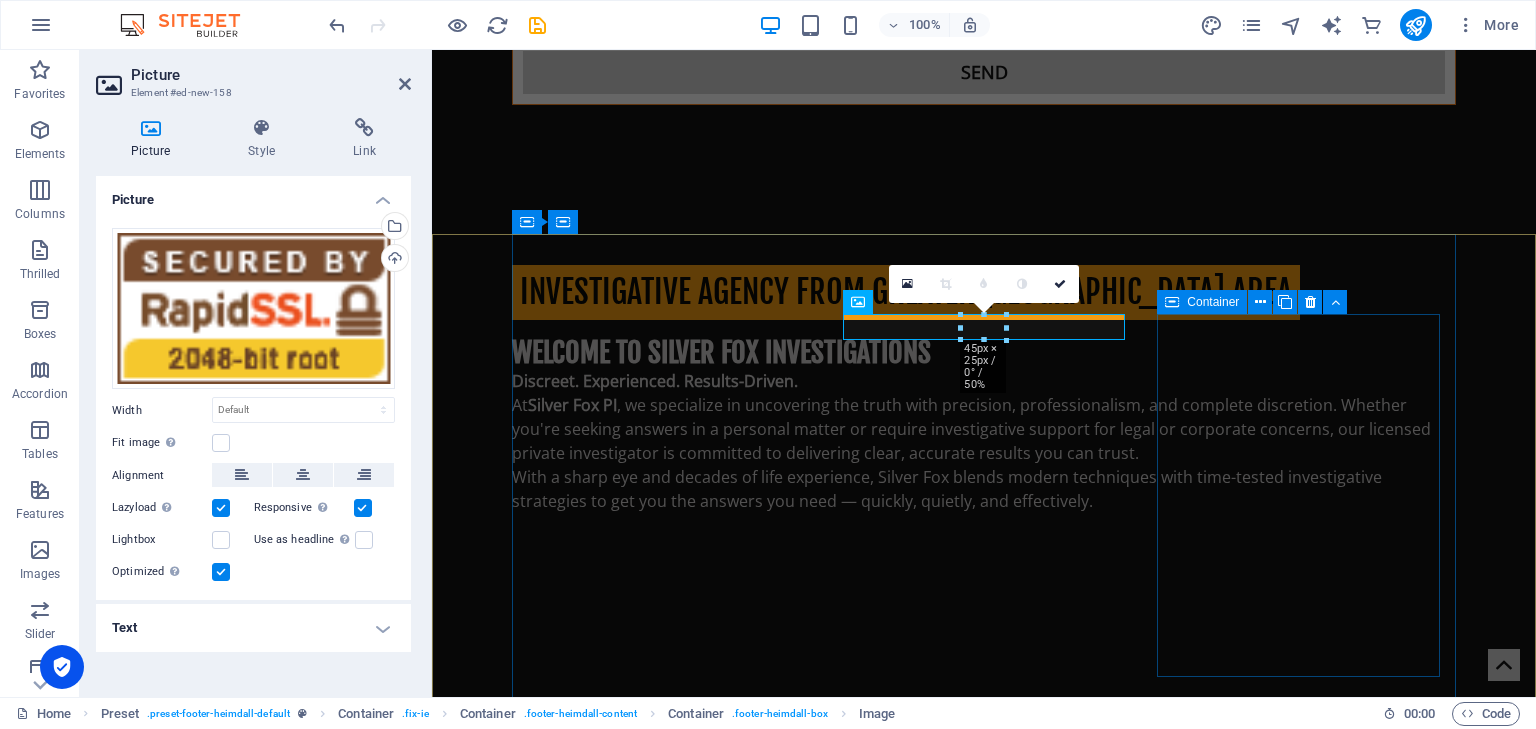 scroll, scrollTop: 2218, scrollLeft: 0, axis: vertical 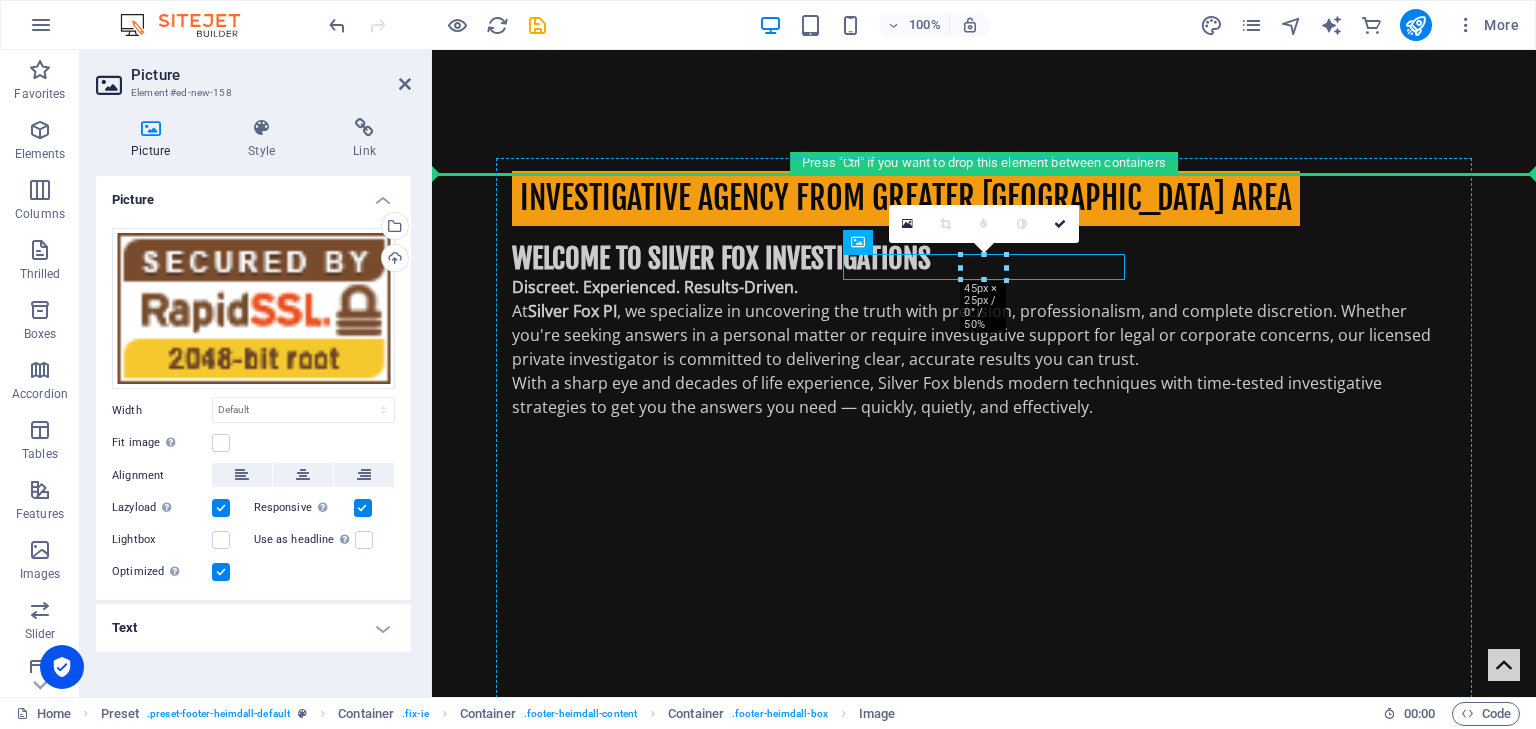 drag, startPoint x: 984, startPoint y: 269, endPoint x: 963, endPoint y: 400, distance: 132.67253 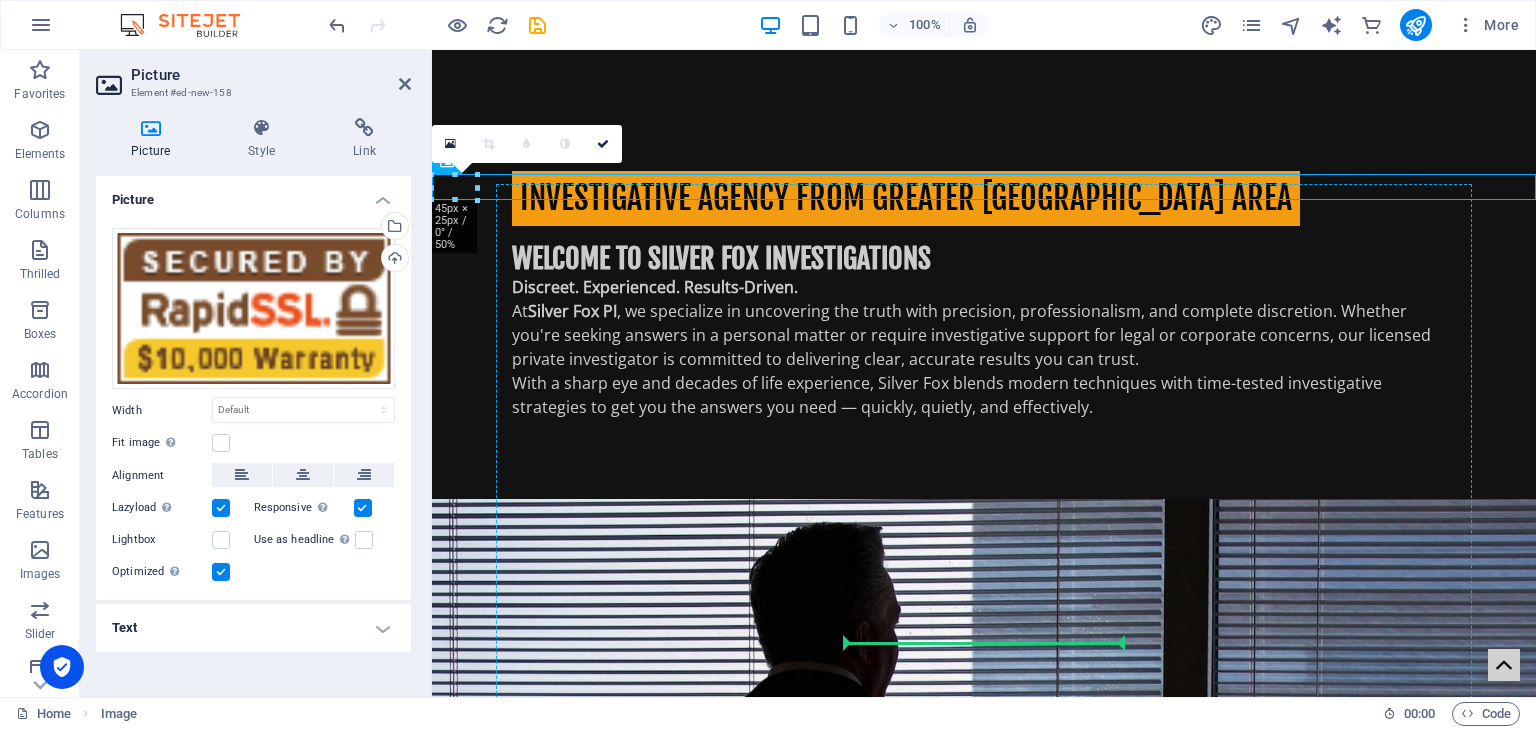 drag, startPoint x: 462, startPoint y: 187, endPoint x: 922, endPoint y: 477, distance: 543.783 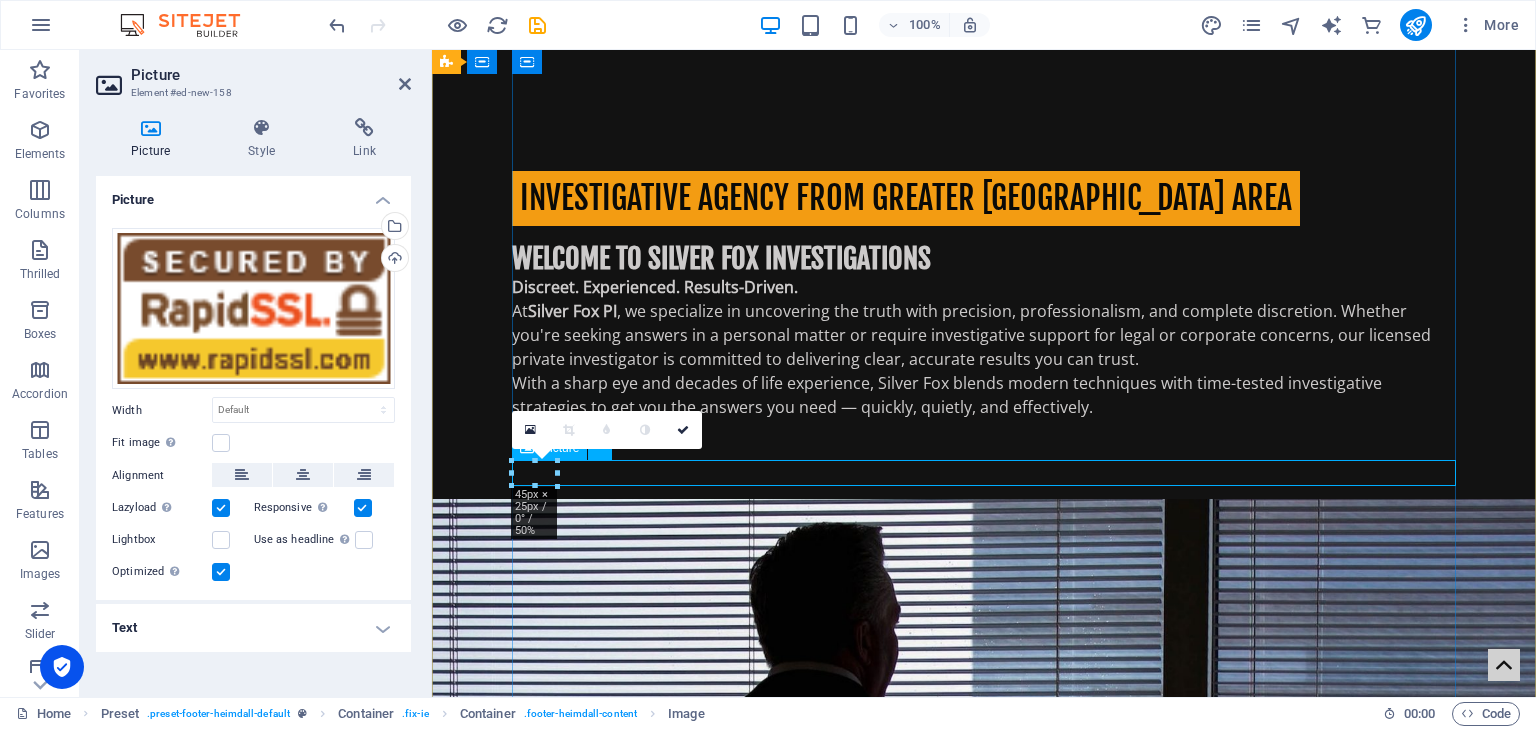 scroll, scrollTop: 2565, scrollLeft: 0, axis: vertical 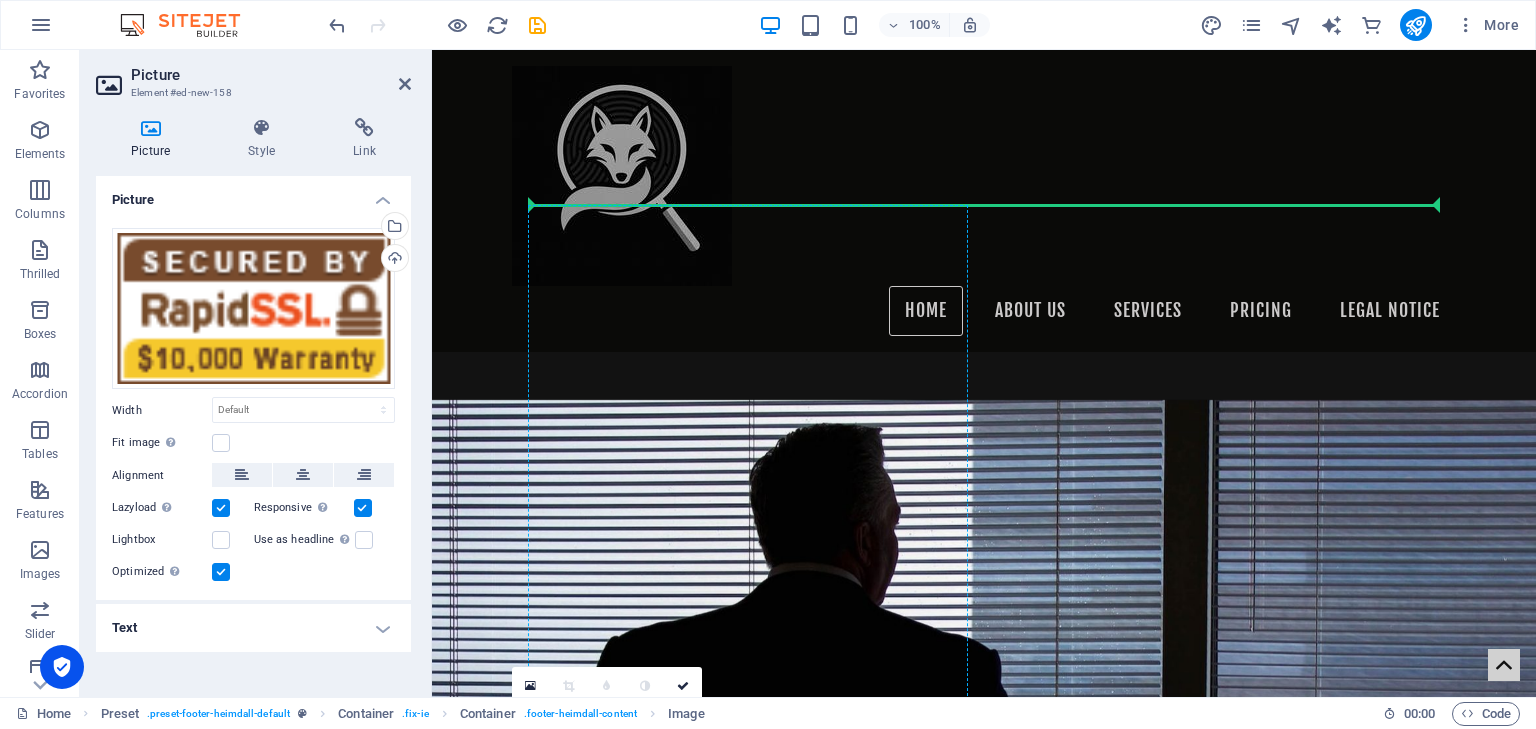 drag, startPoint x: 524, startPoint y: 431, endPoint x: 1059, endPoint y: 328, distance: 544.82477 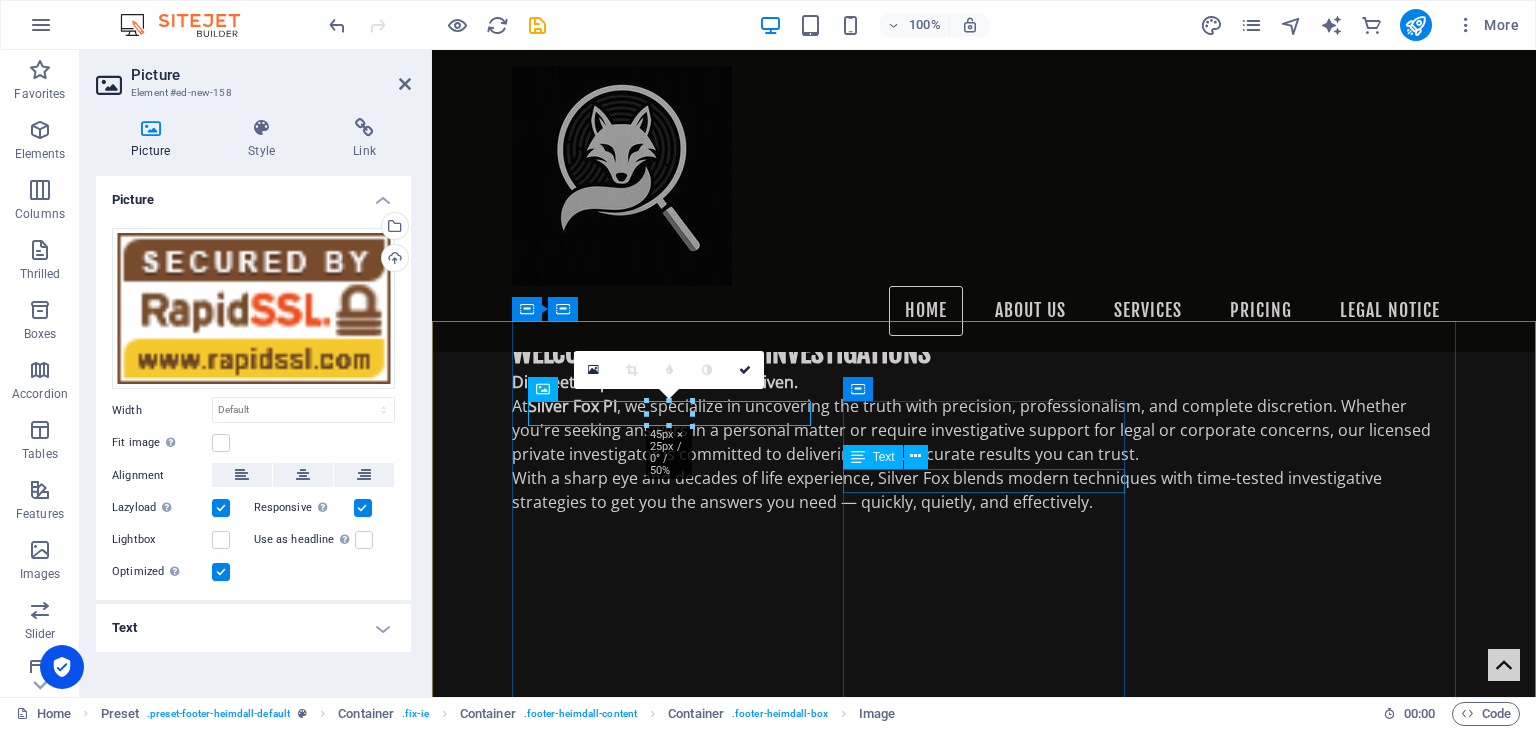 scroll, scrollTop: 2071, scrollLeft: 0, axis: vertical 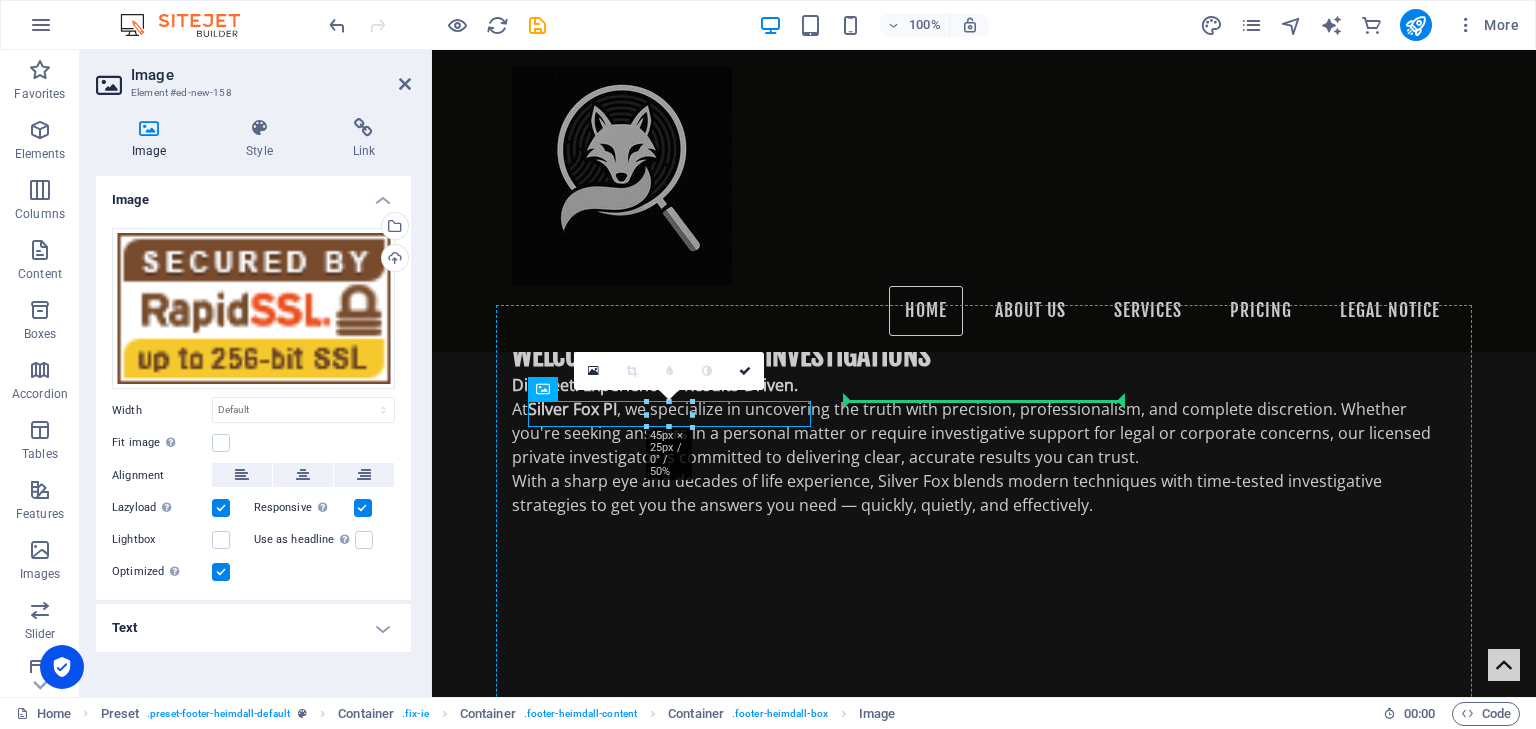 drag, startPoint x: 667, startPoint y: 413, endPoint x: 930, endPoint y: 530, distance: 287.85065 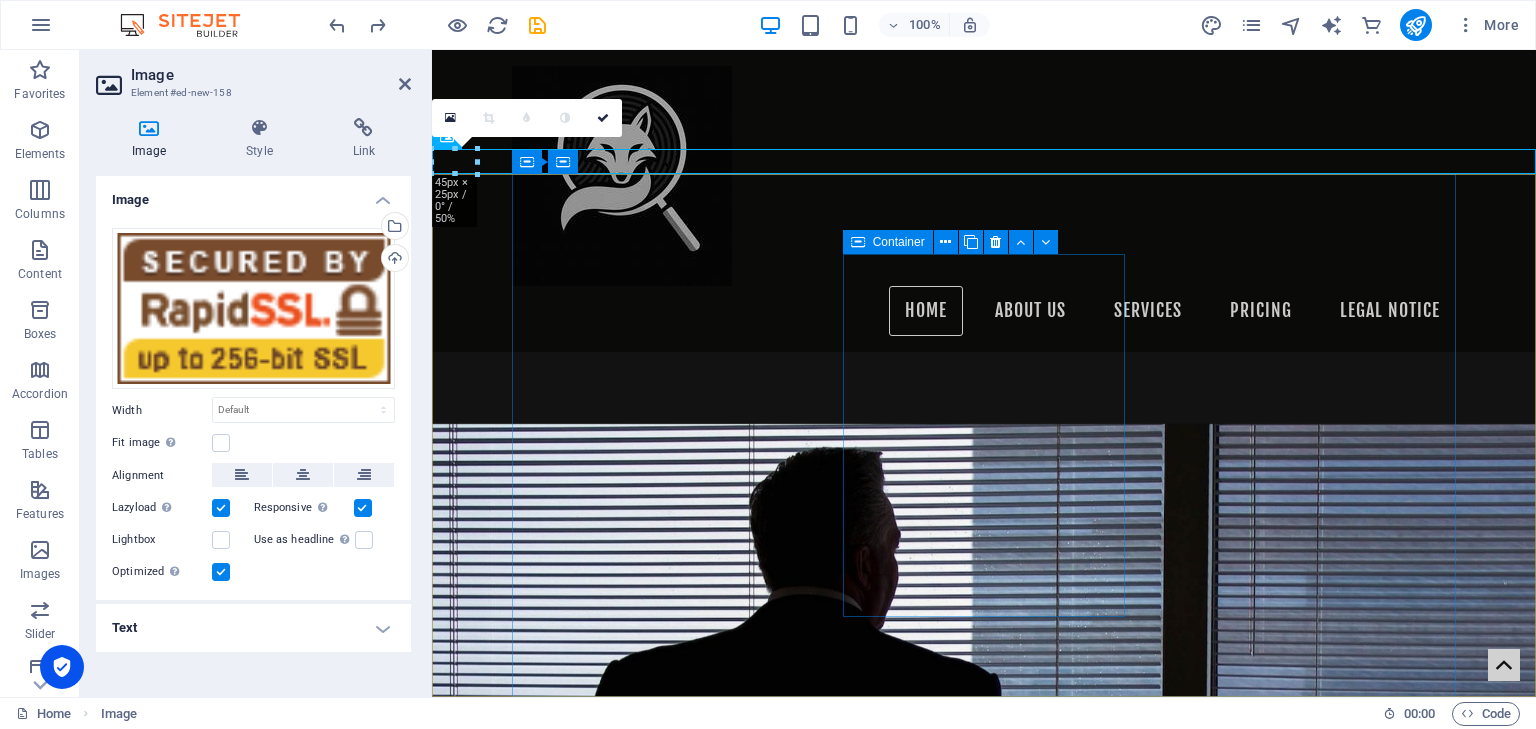 scroll, scrollTop: 2218, scrollLeft: 0, axis: vertical 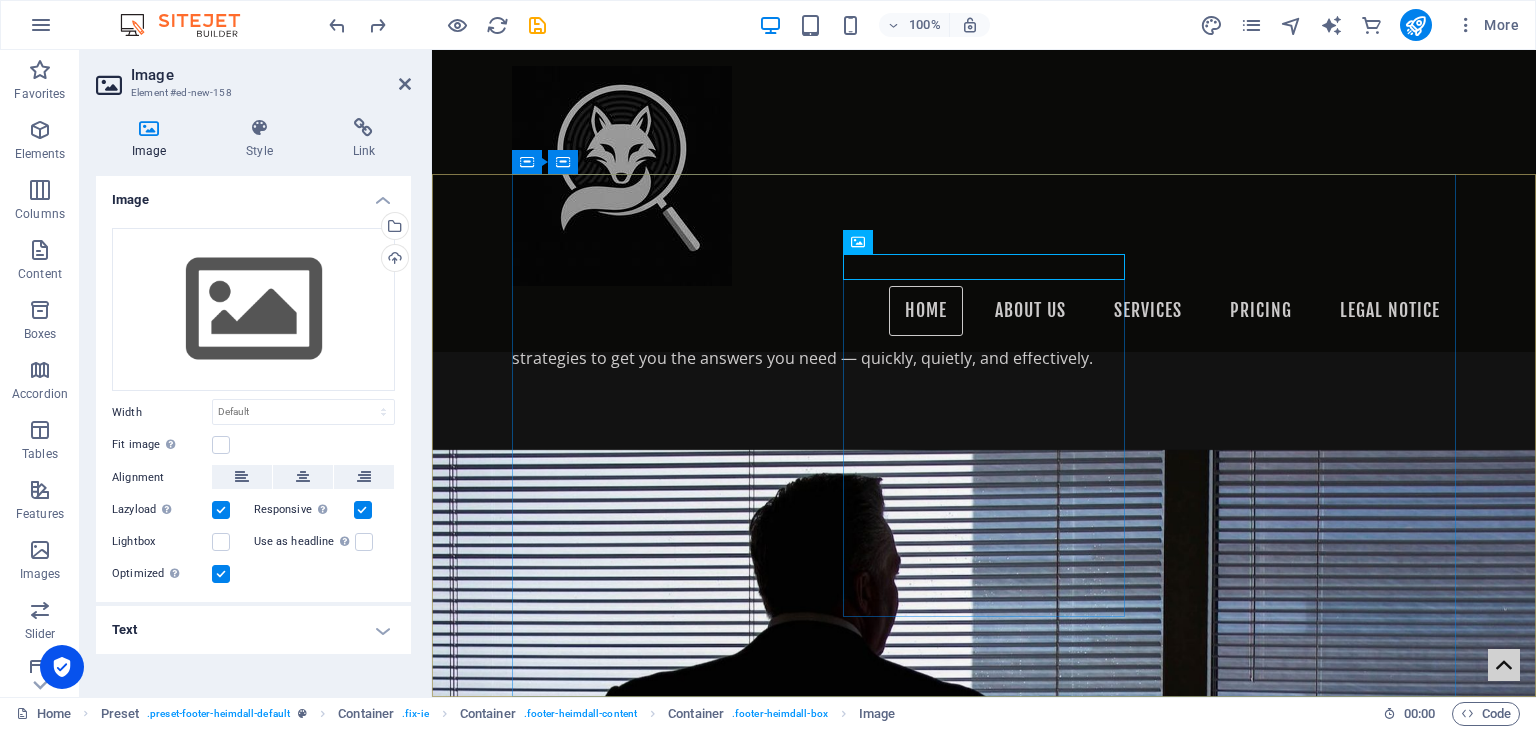 click on "Contact Telephone: [PHONE_NUMBER]   [EMAIL_ADDRESS][DOMAIN_NAME]" at bounding box center [984, 4176] 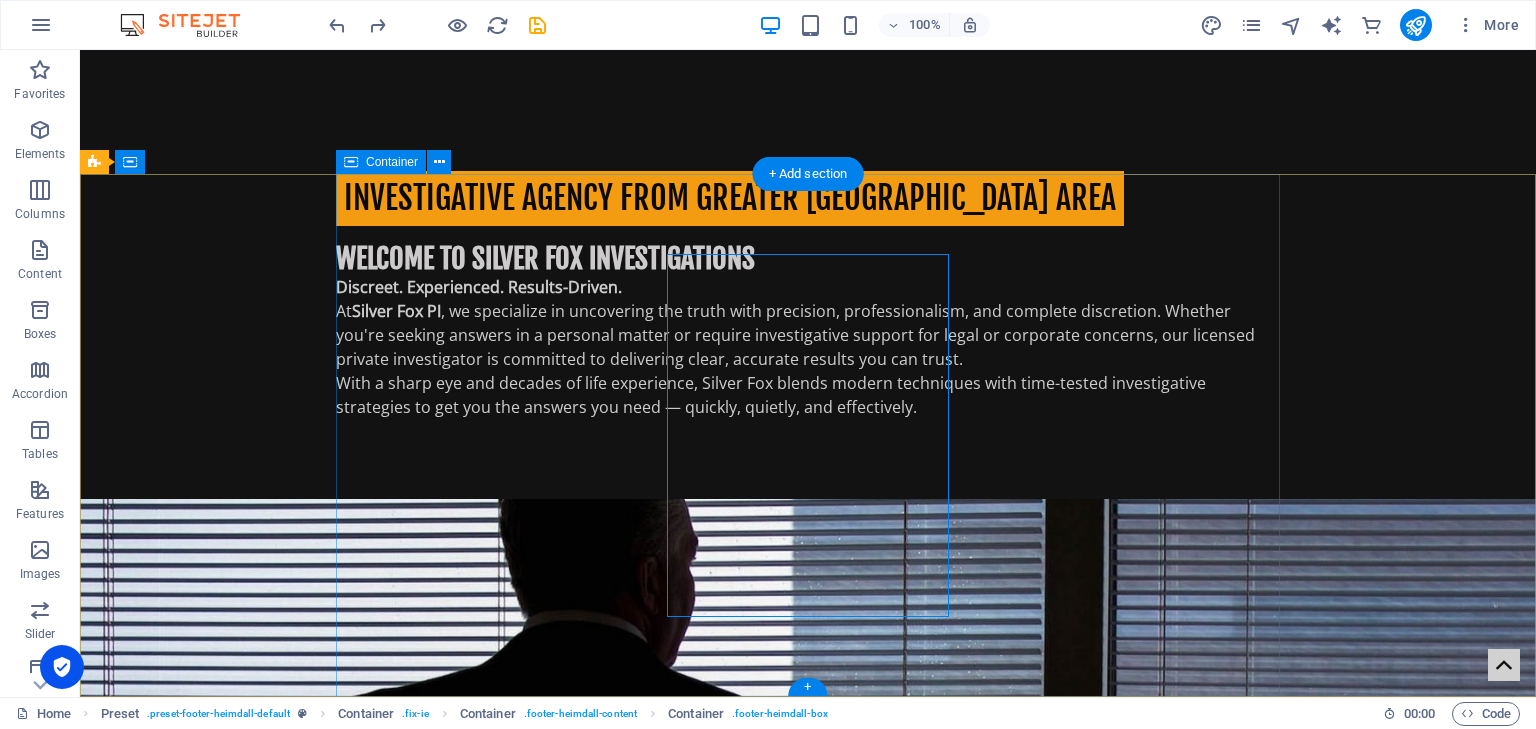 scroll, scrollTop: 2146, scrollLeft: 0, axis: vertical 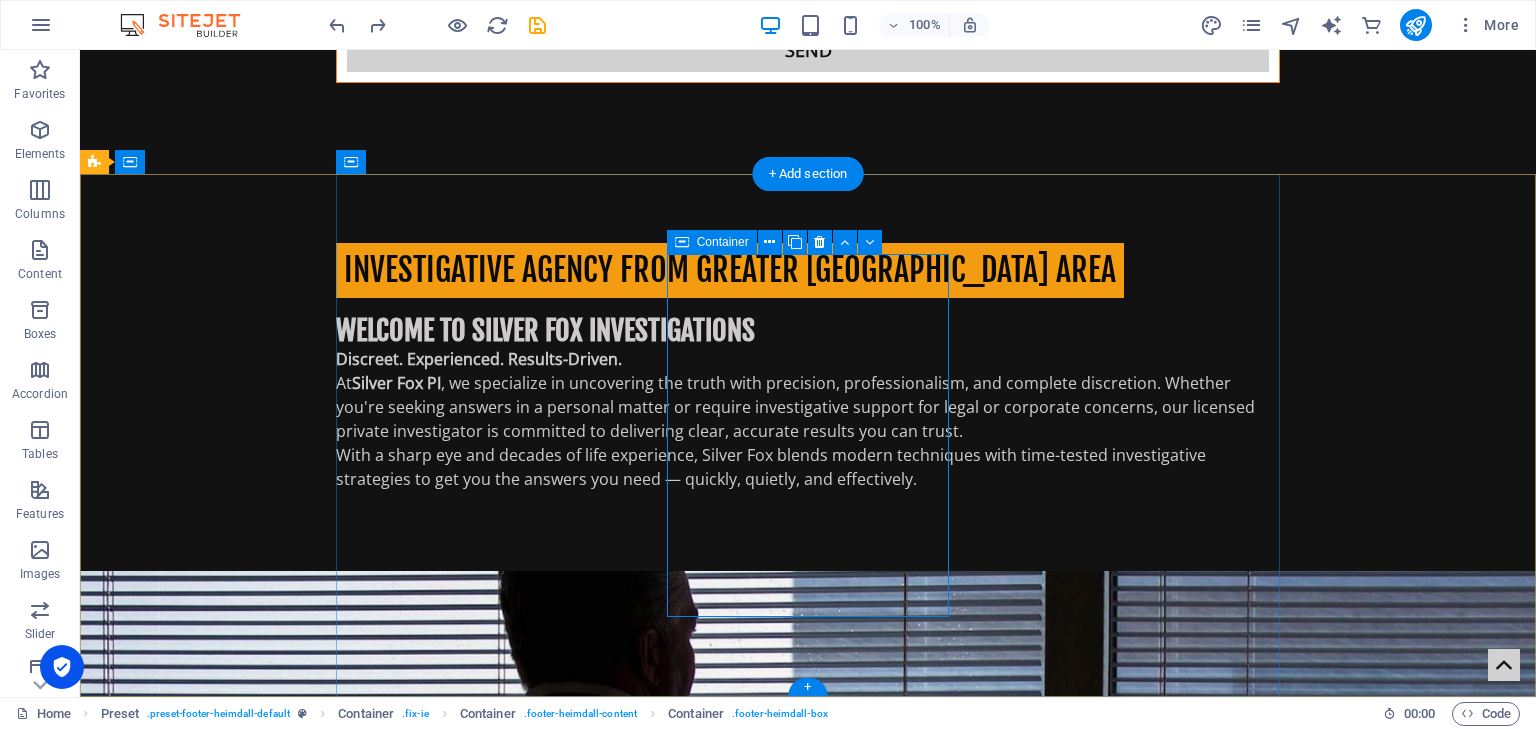 click on "Contact Telephone: [PHONE_NUMBER]   [EMAIL_ADDRESS][DOMAIN_NAME]" at bounding box center [808, 4578] 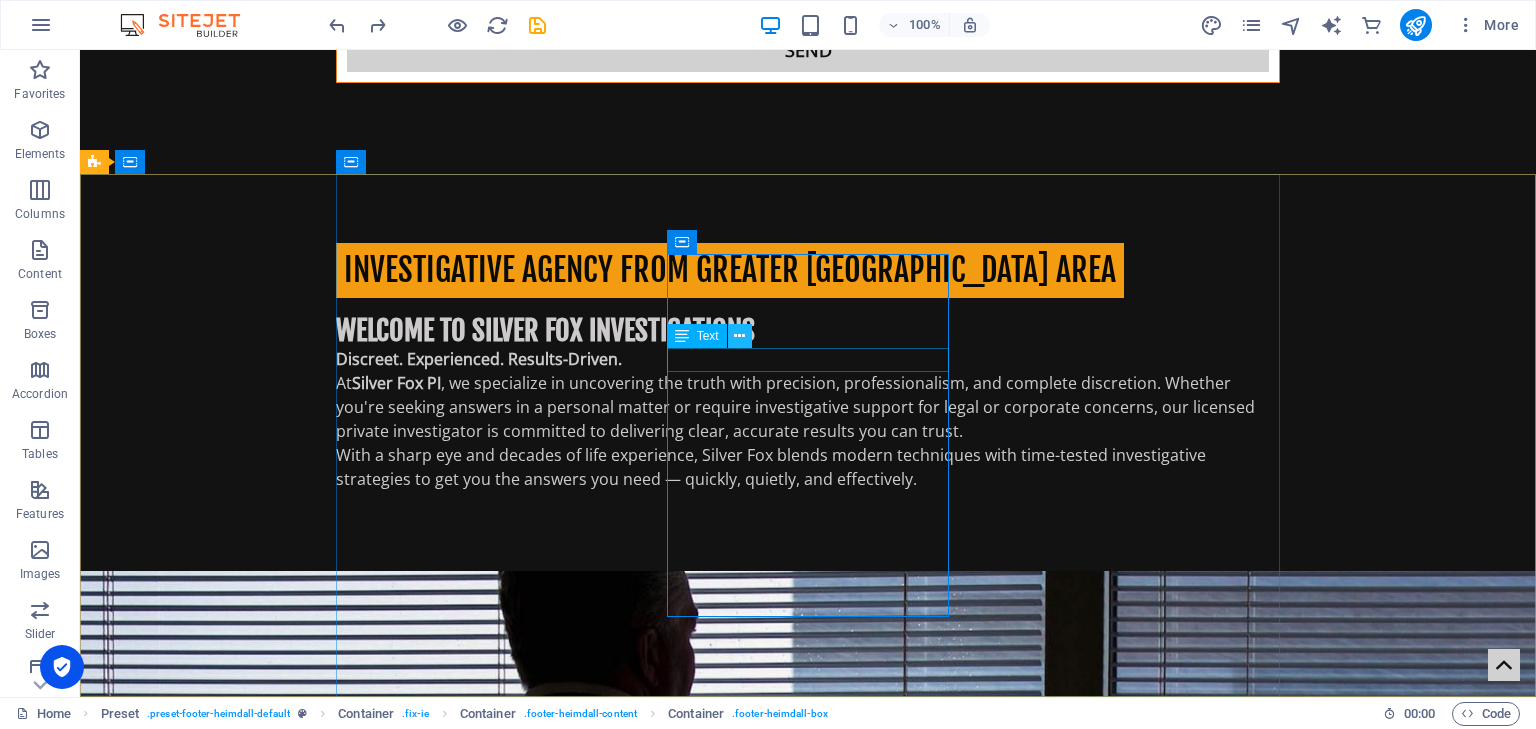 click at bounding box center (740, 336) 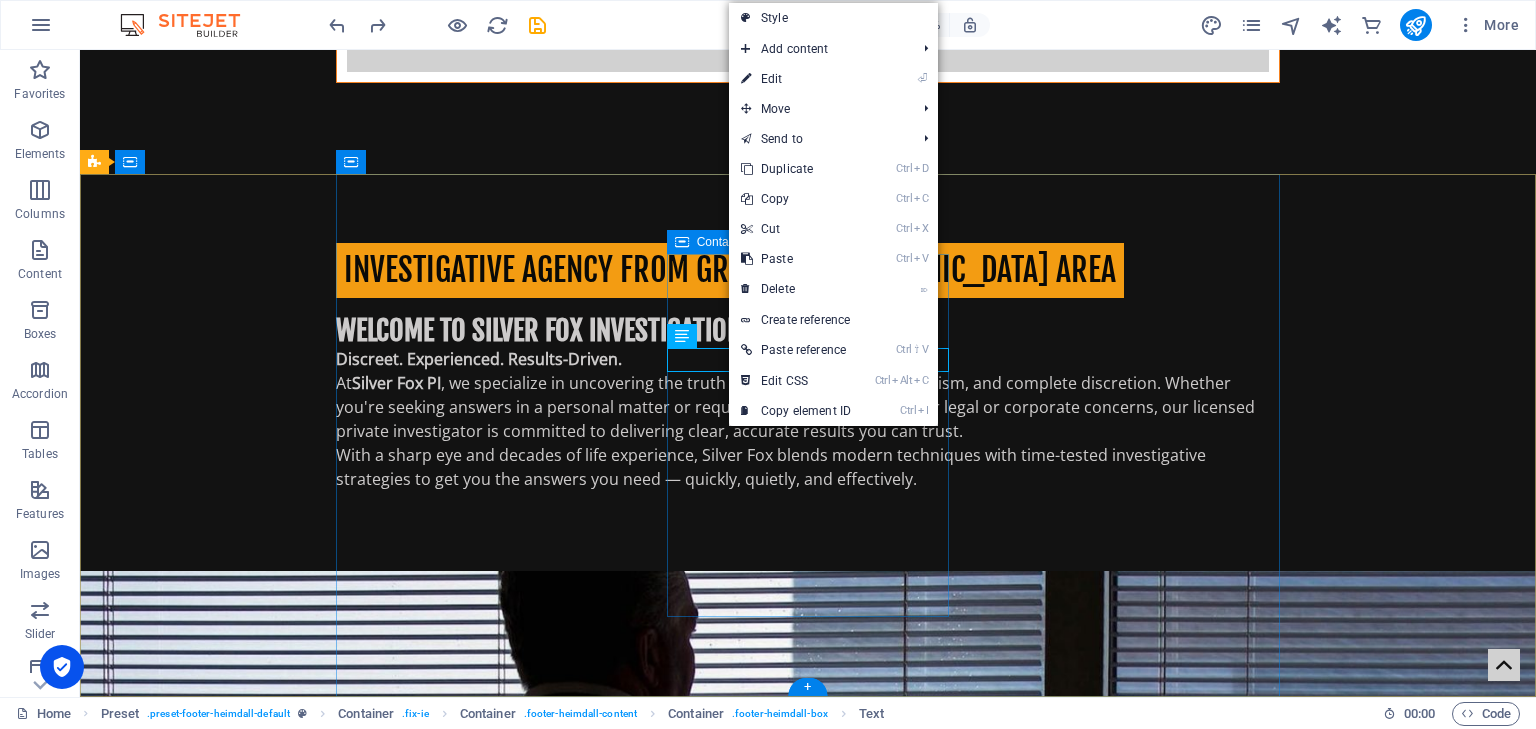 click on "Contact Telephone: [PHONE_NUMBER]   [EMAIL_ADDRESS][DOMAIN_NAME]" at bounding box center [808, 4578] 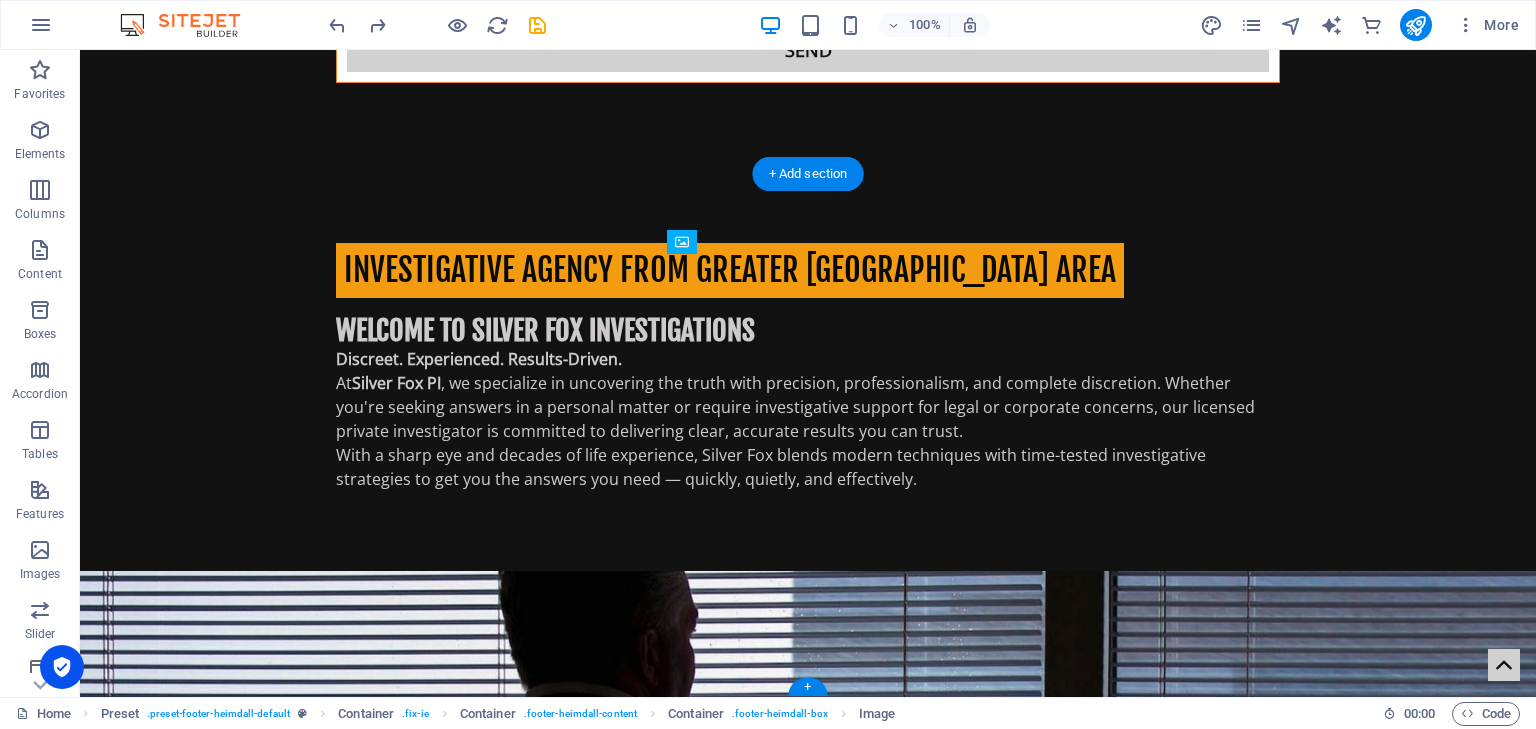 drag, startPoint x: 812, startPoint y: 263, endPoint x: 815, endPoint y: 392, distance: 129.03488 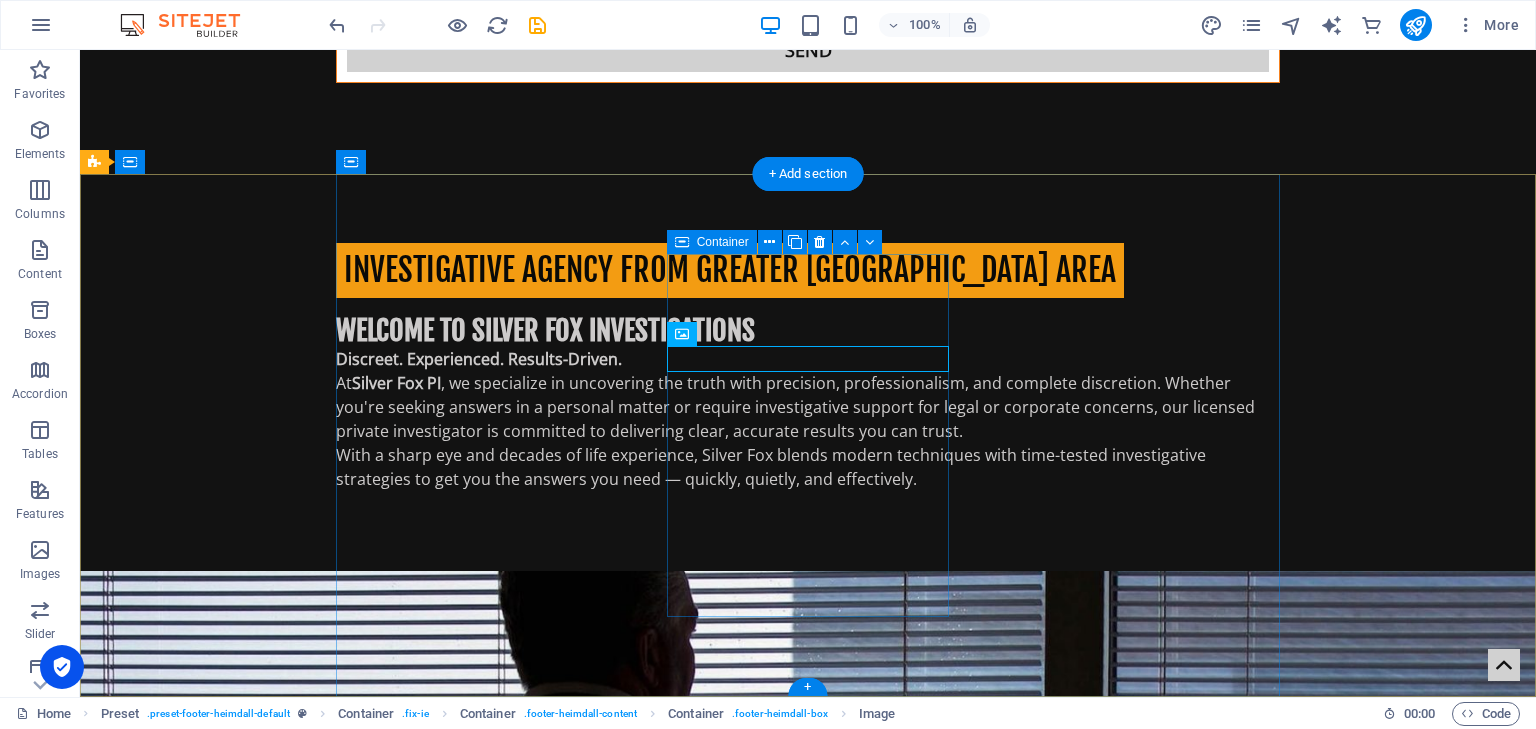 click on "Contact Telephone: [PHONE_NUMBER]   [EMAIL_ADDRESS][DOMAIN_NAME]" at bounding box center [808, 4578] 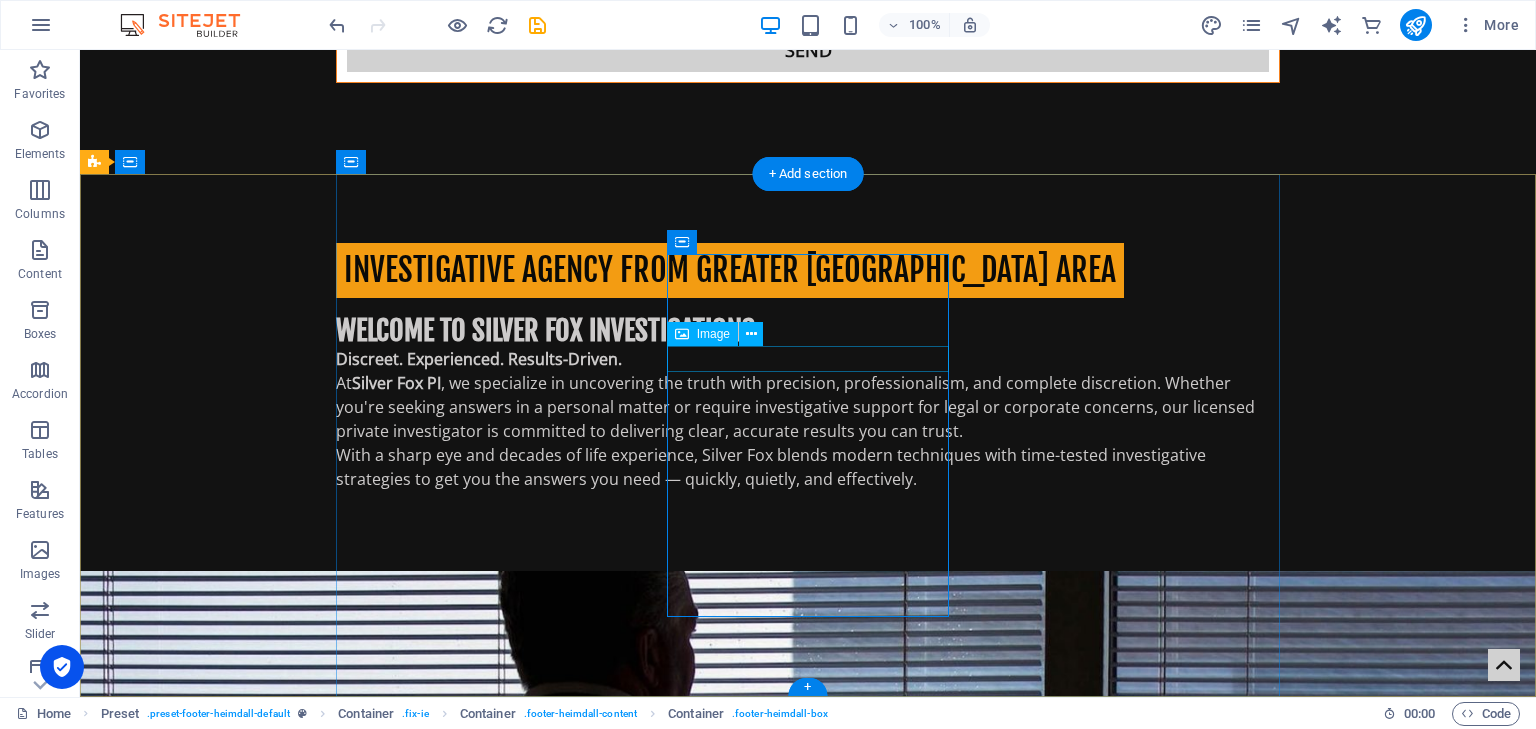 click at bounding box center [808, 4624] 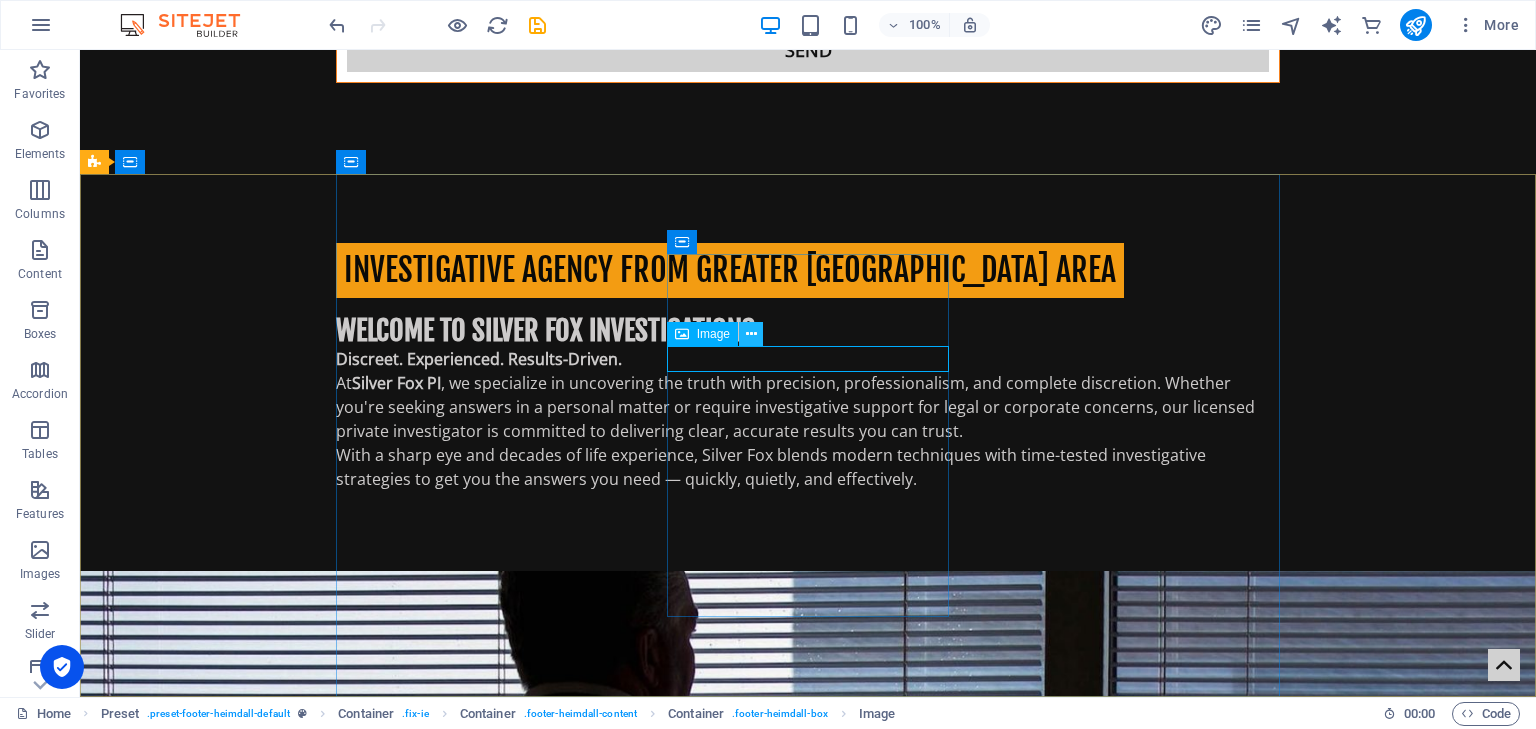 click at bounding box center (751, 334) 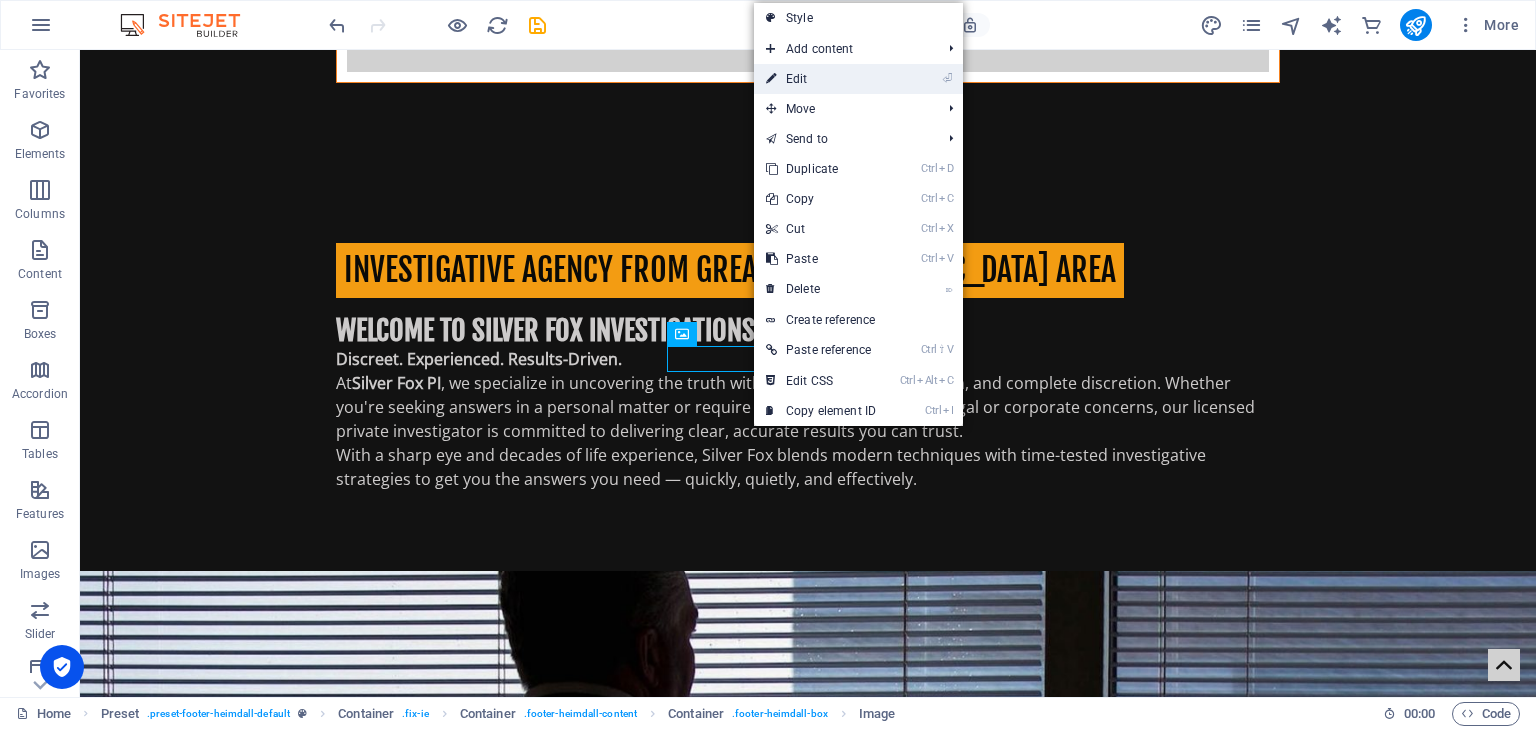 click on "⏎  Edit" at bounding box center [821, 79] 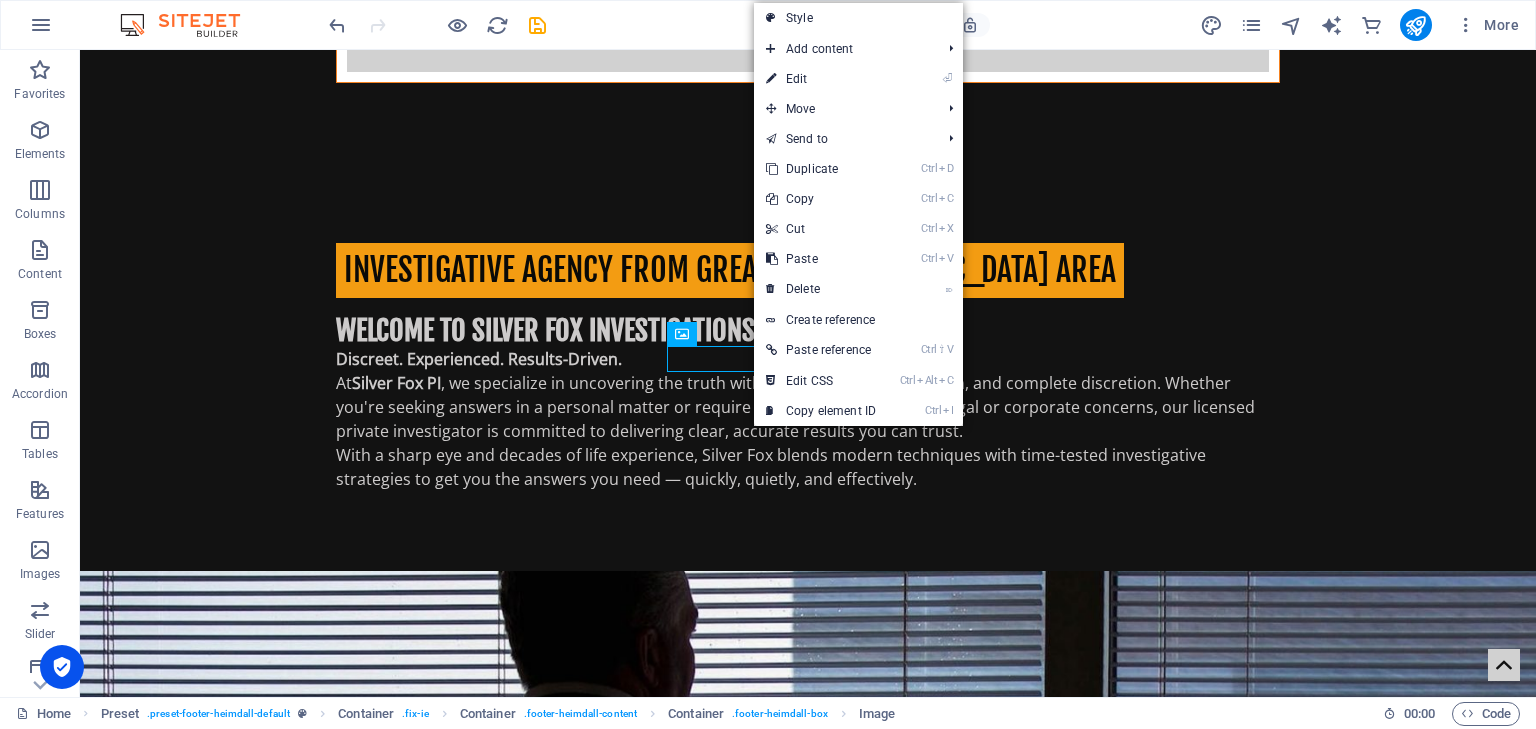 scroll, scrollTop: 2218, scrollLeft: 0, axis: vertical 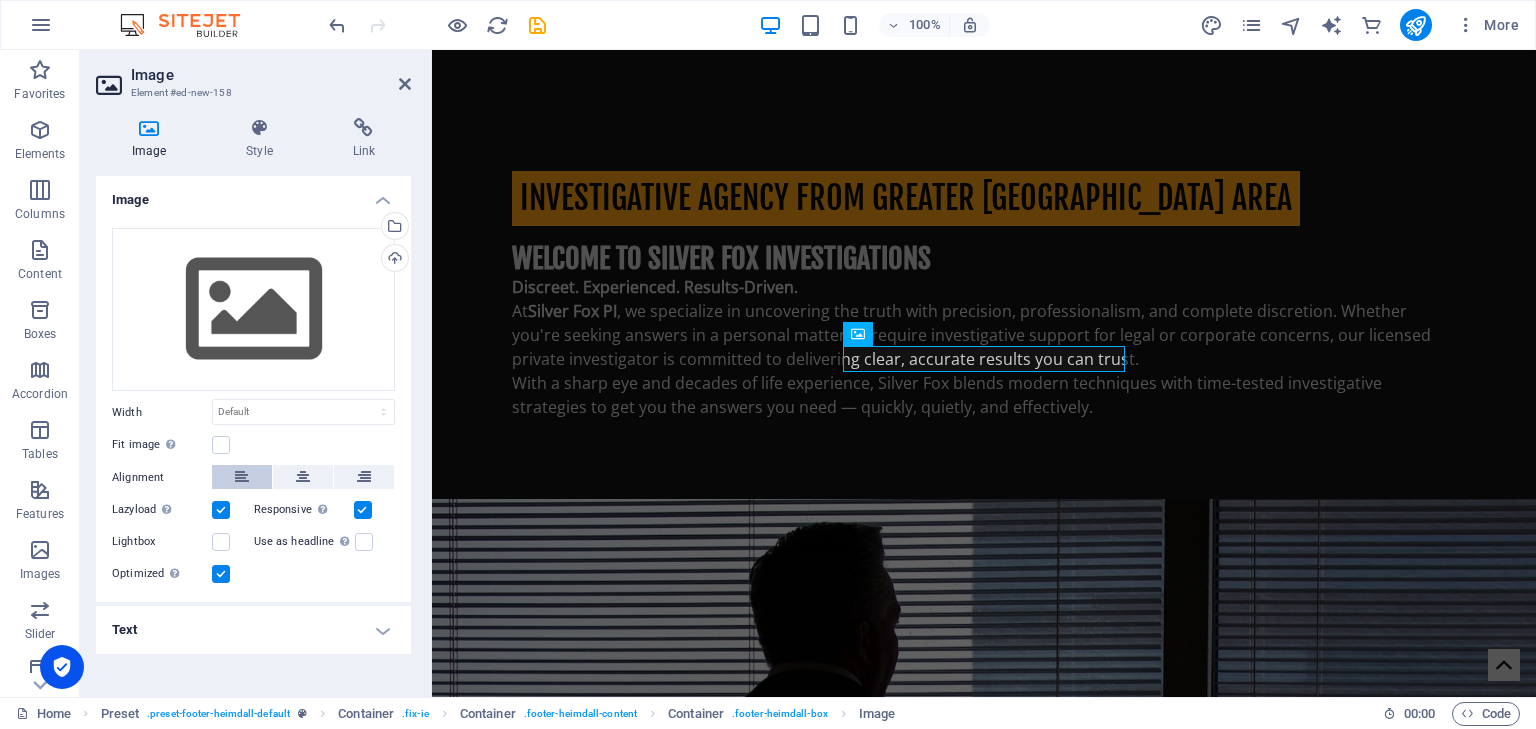 click at bounding box center [242, 477] 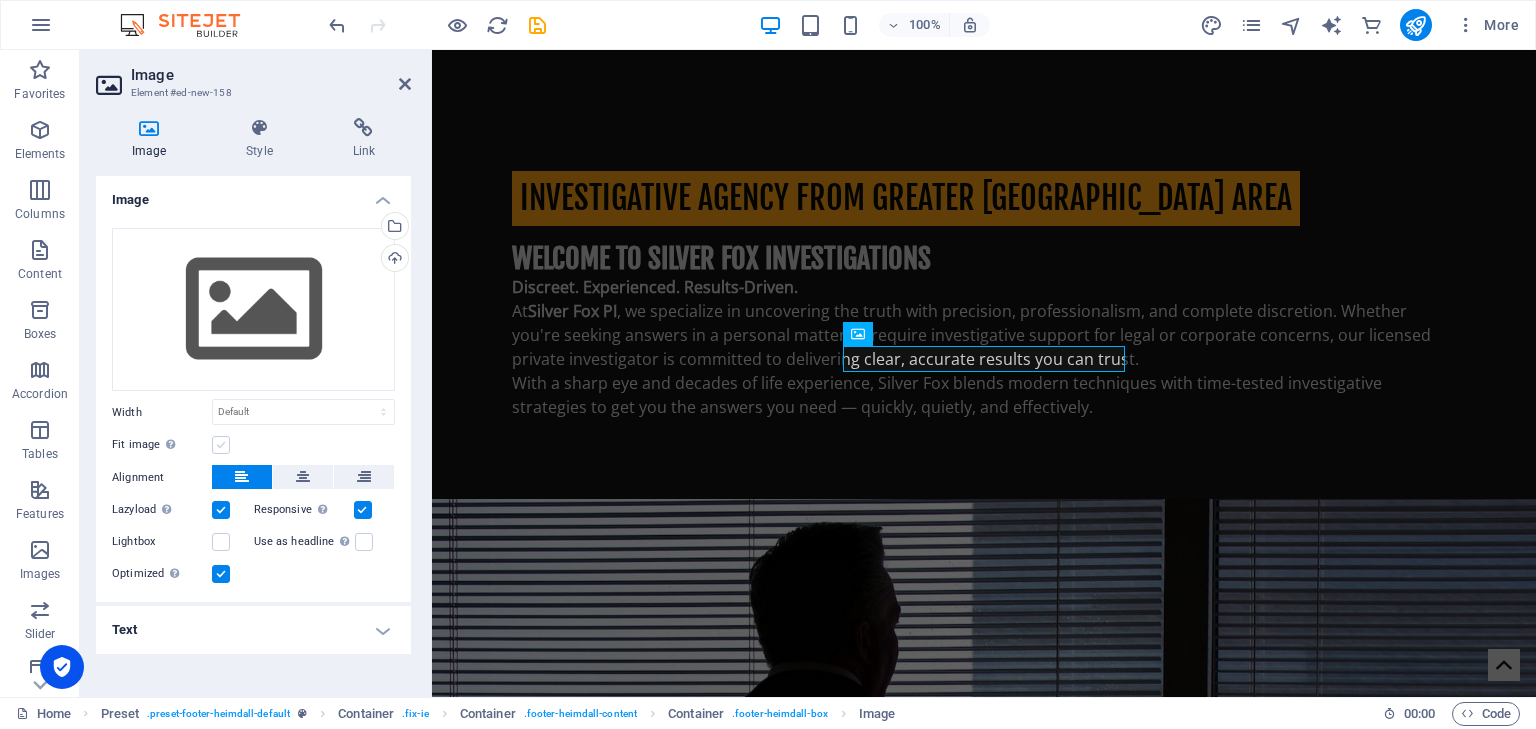 click at bounding box center [221, 445] 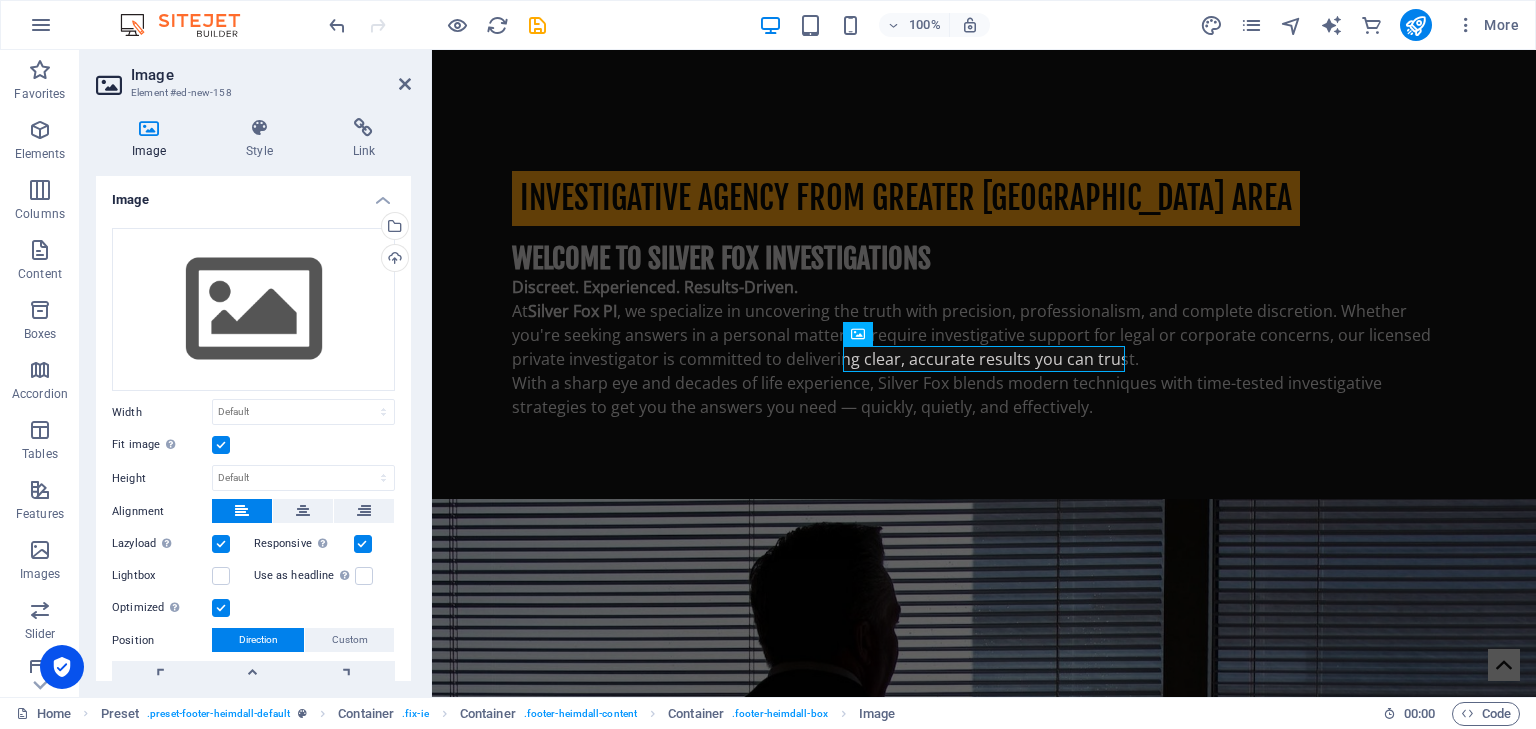 click at bounding box center (221, 445) 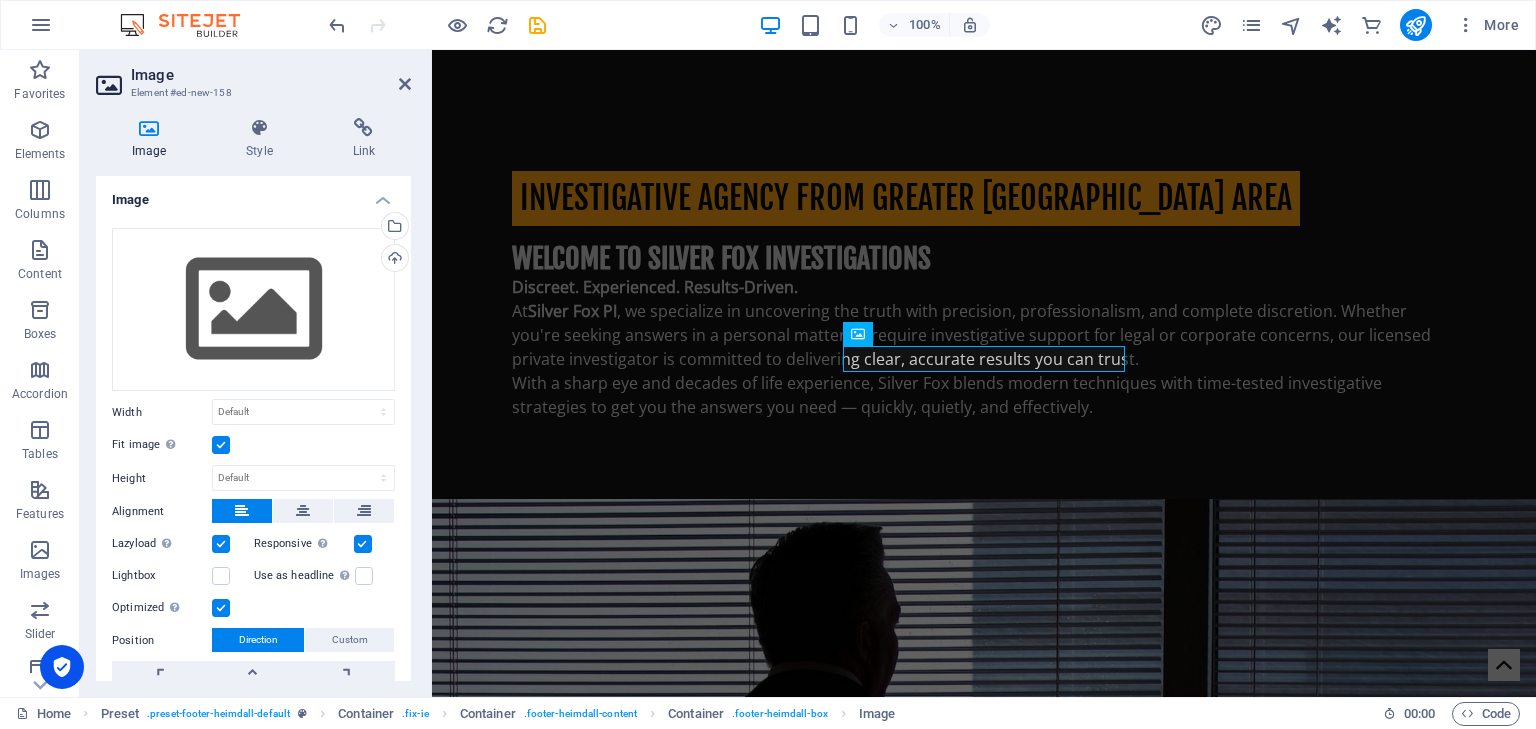 click on "Fit image Automatically fit image to a fixed width and height" at bounding box center [0, 0] 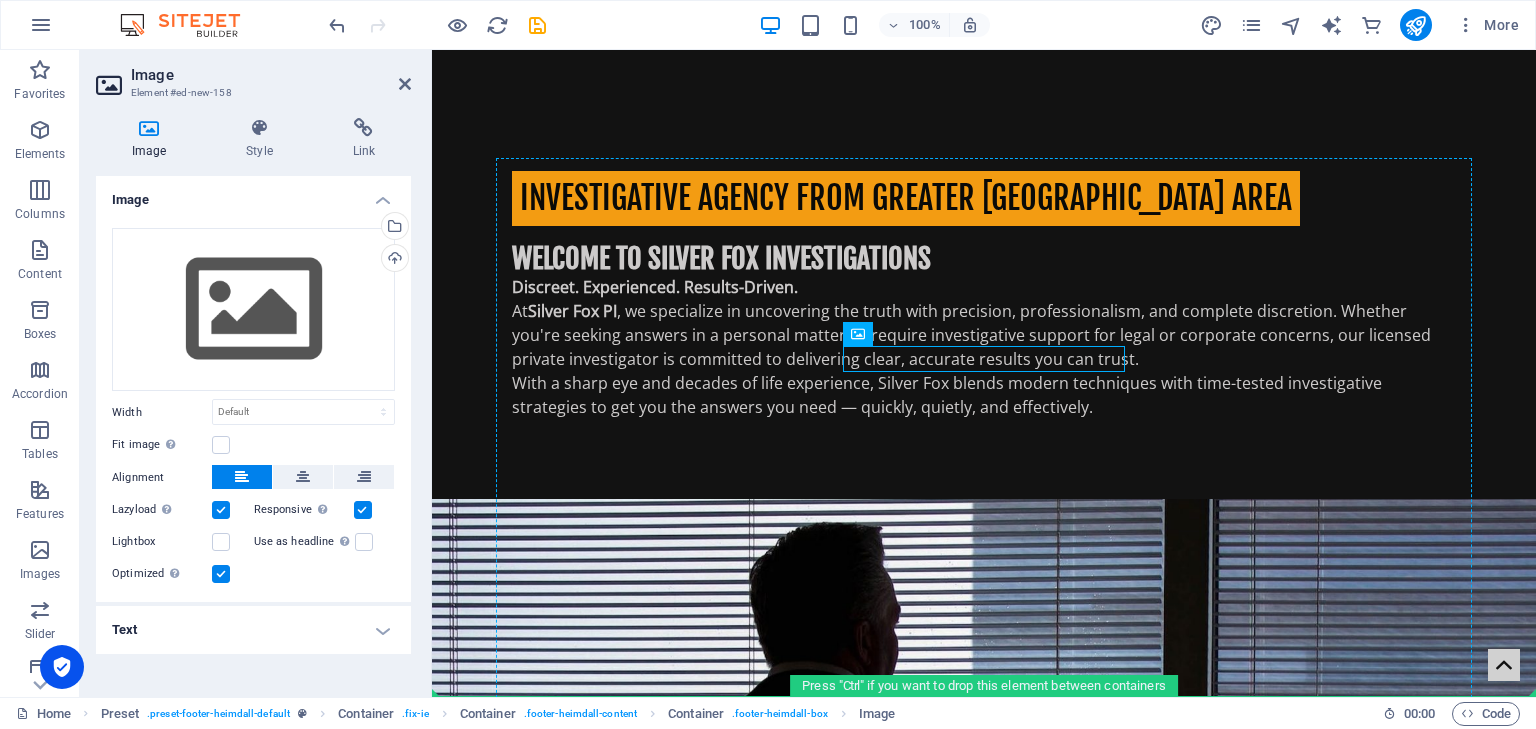 drag, startPoint x: 873, startPoint y: 361, endPoint x: 886, endPoint y: 453, distance: 92.91394 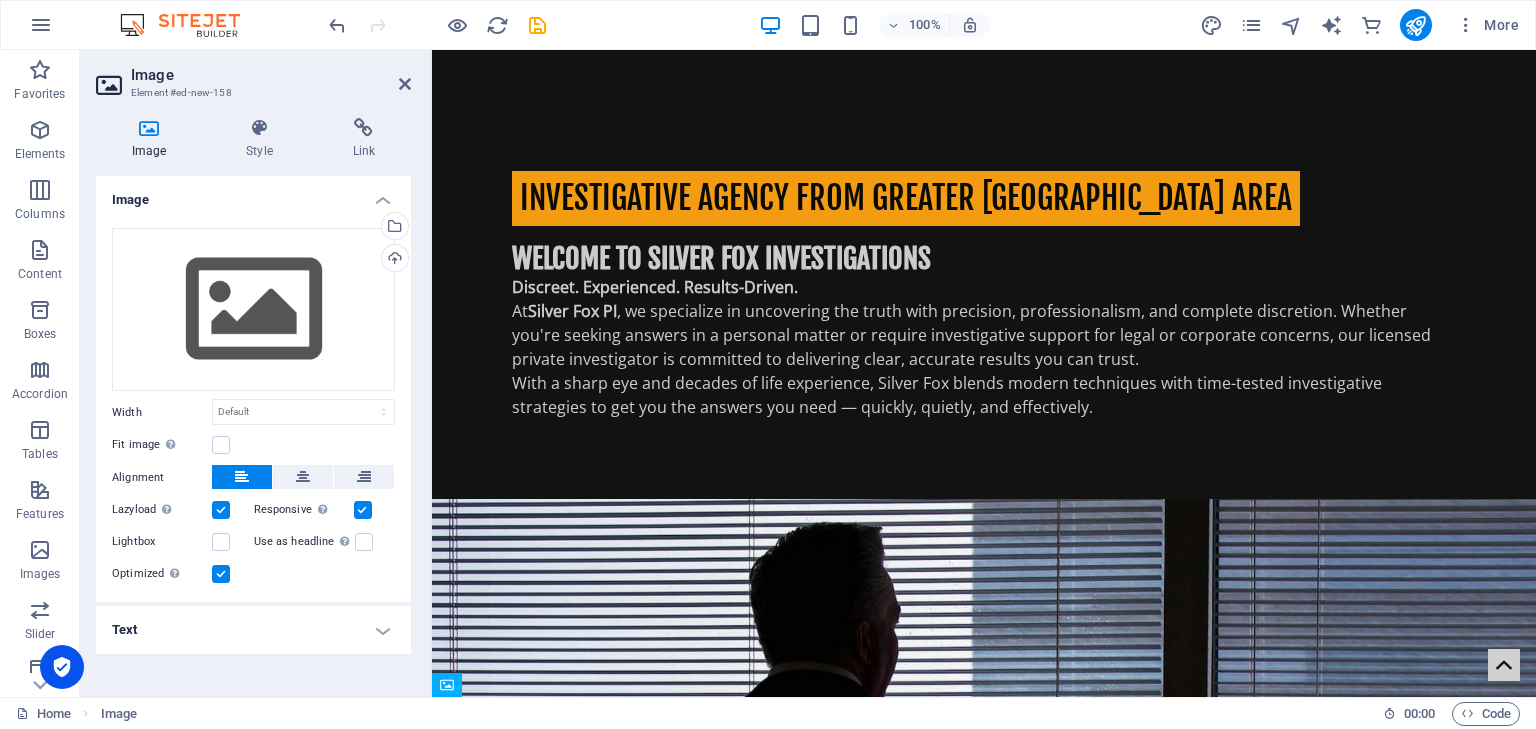 drag, startPoint x: 910, startPoint y: 376, endPoint x: 1262, endPoint y: 379, distance: 352.0128 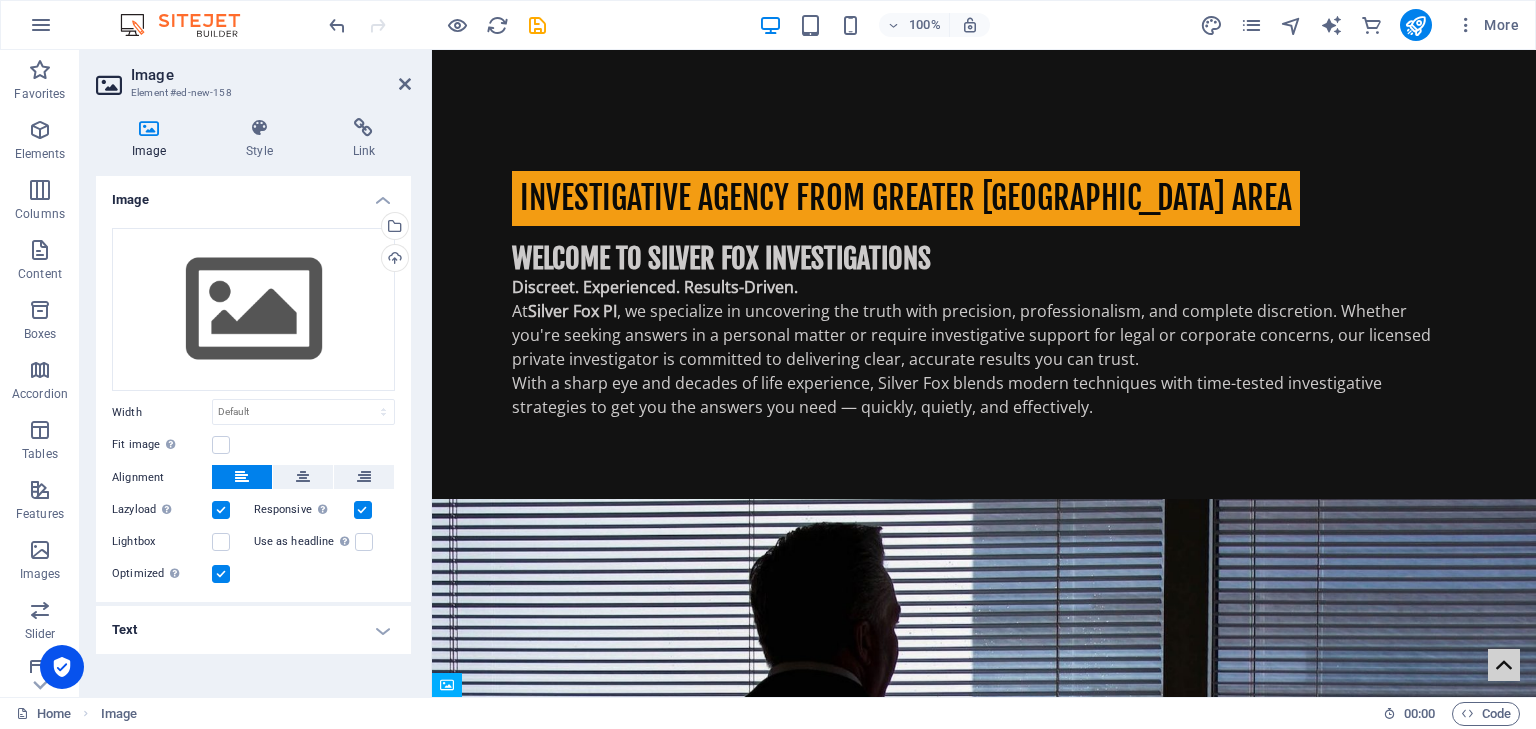 click on "Contact Telephone: [PHONE_NUMBER]   [EMAIL_ADDRESS][DOMAIN_NAME]" at bounding box center (984, 4201) 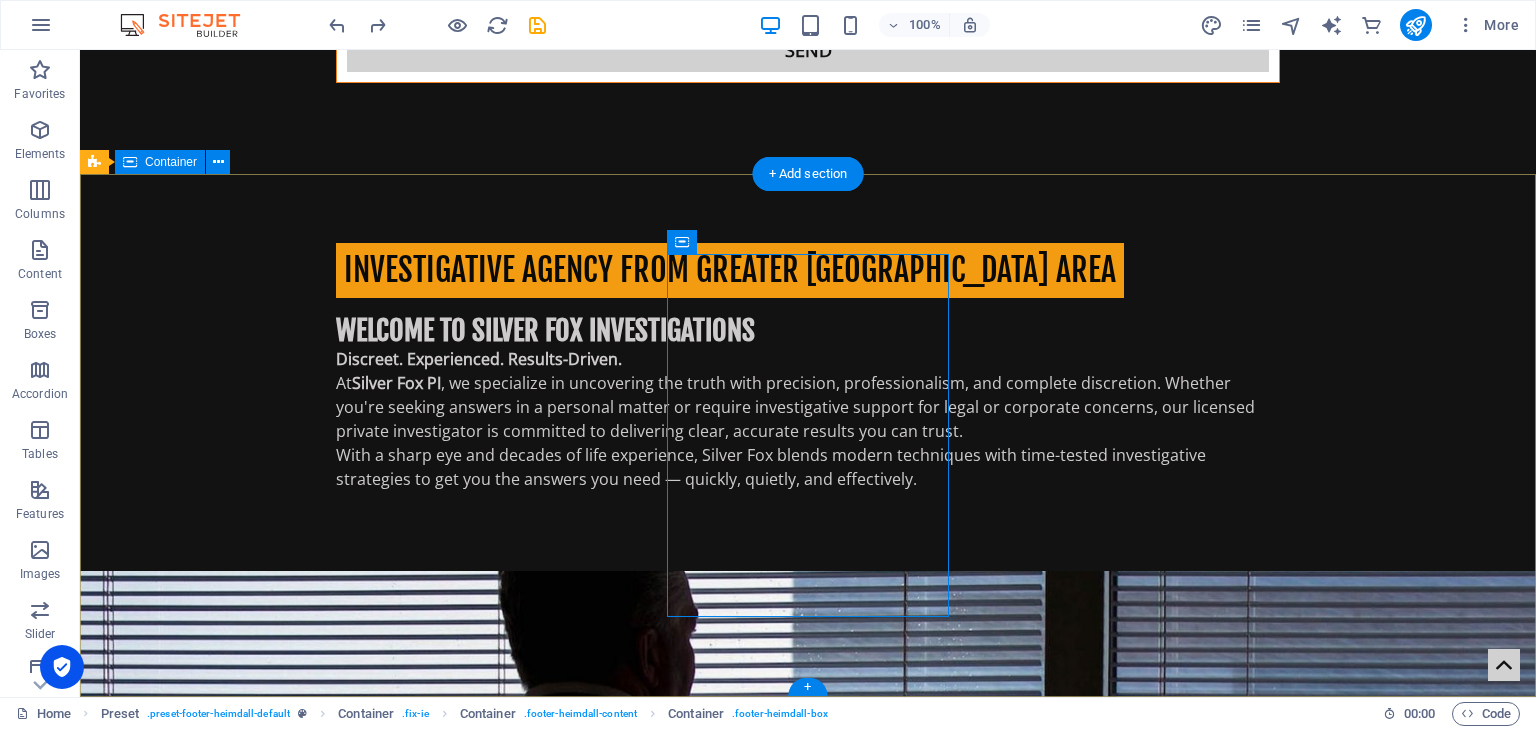 click on "Discreet, Professional Investigations Serving Individuals and Businesses Across [GEOGRAPHIC_DATA]. Contact Telephone: [PHONE_NUMBER]   [EMAIL_ADDRESS][DOMAIN_NAME] Navigation Home About us Services Pricing Legal Notice" at bounding box center (808, 3914) 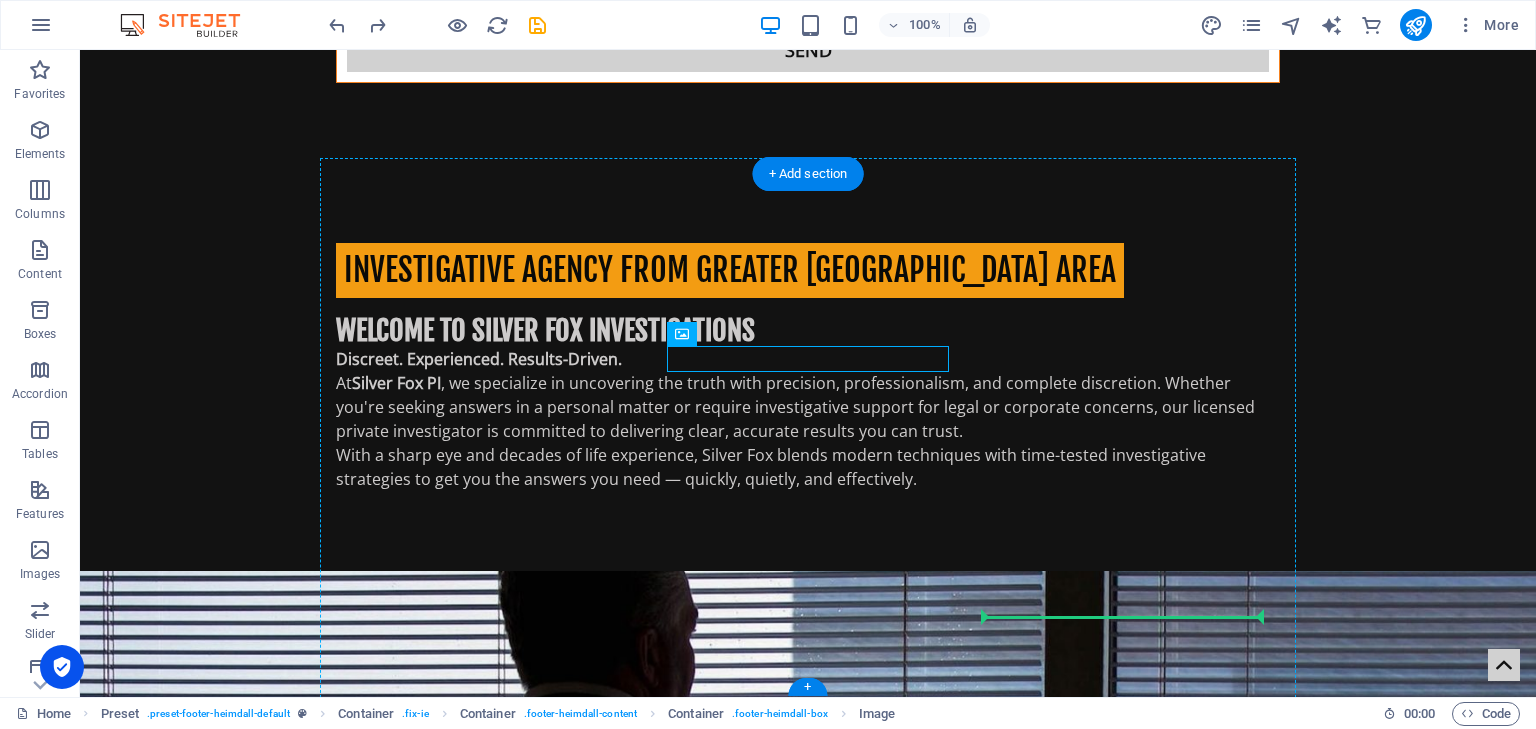 drag, startPoint x: 678, startPoint y: 356, endPoint x: 1054, endPoint y: 457, distance: 389.32892 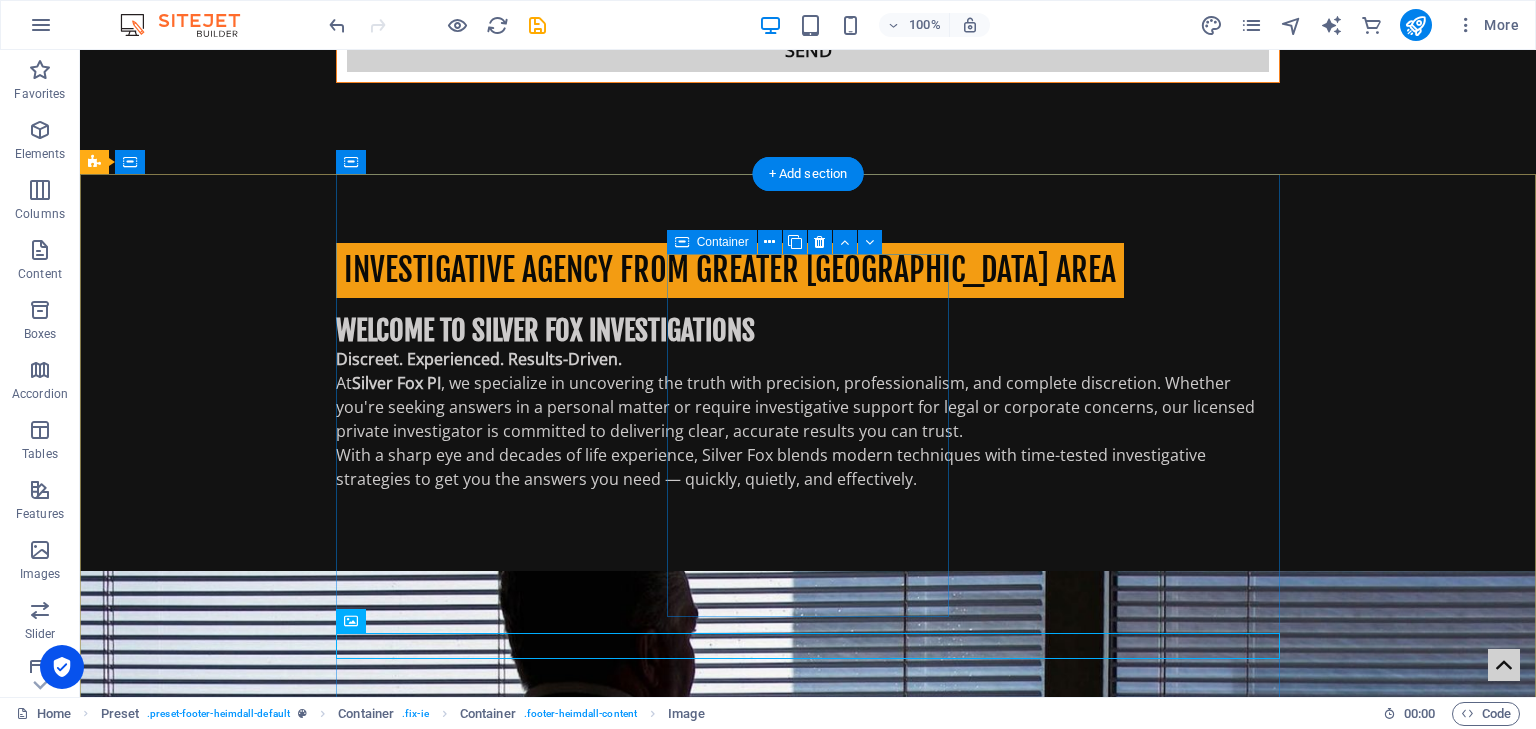 click on "Contact Telephone: [PHONE_NUMBER]   [EMAIL_ADDRESS][DOMAIN_NAME]" at bounding box center (808, 4553) 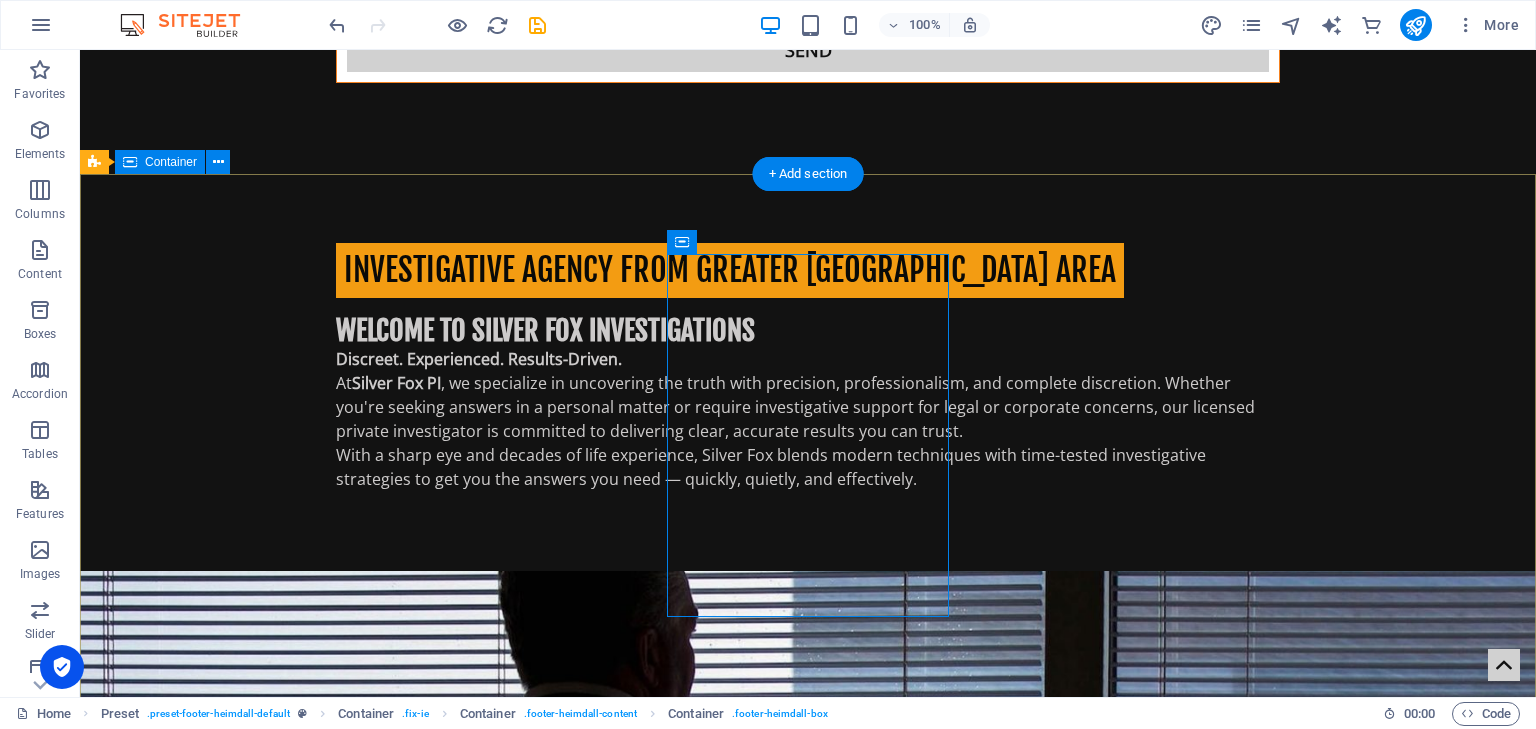 click on "Discreet, Professional Investigations Serving Individuals and Businesses Across [GEOGRAPHIC_DATA]. Contact Telephone: [PHONE_NUMBER]   [EMAIL_ADDRESS][DOMAIN_NAME] Navigation Home About us Services Pricing Legal Notice" at bounding box center (808, 3914) 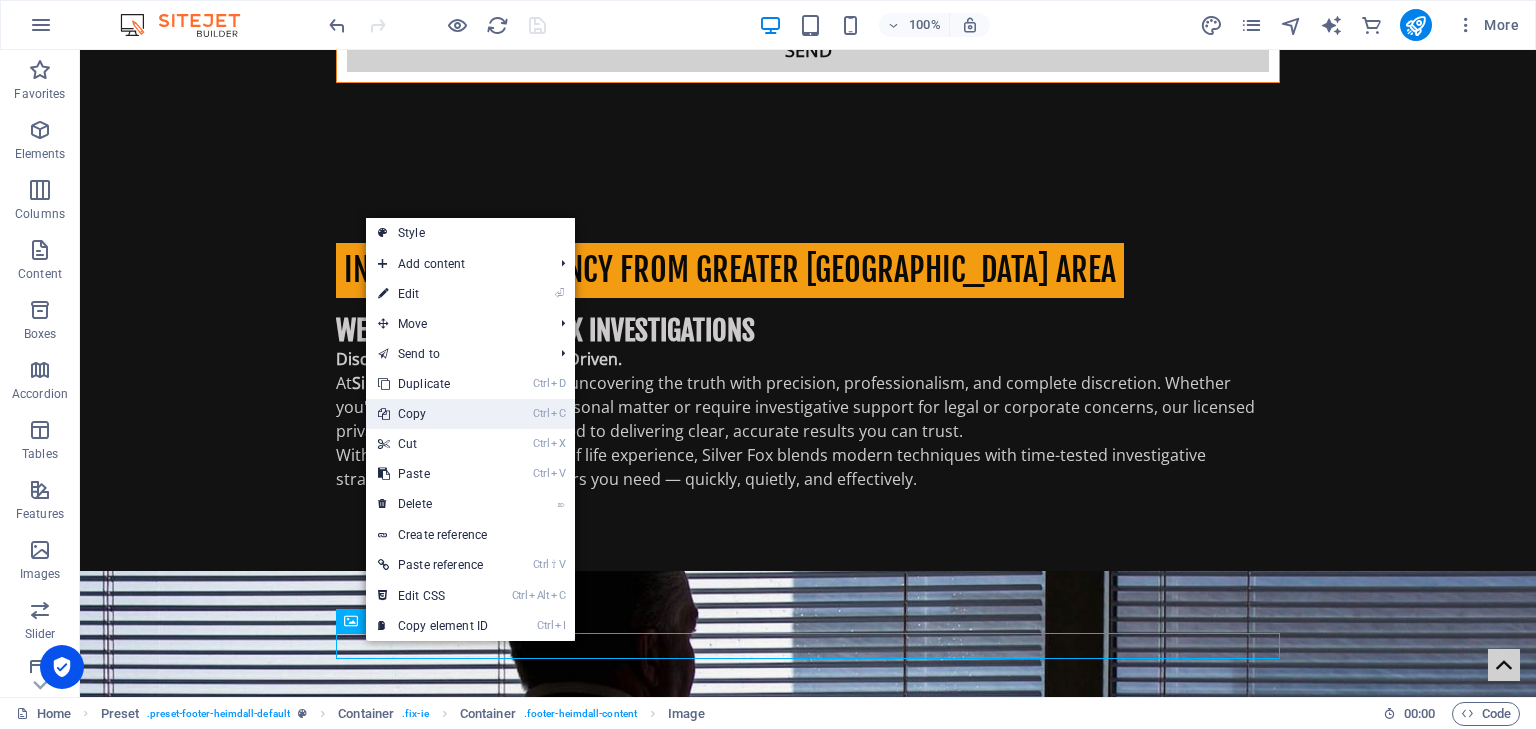 click on "Ctrl C  Copy" at bounding box center [433, 414] 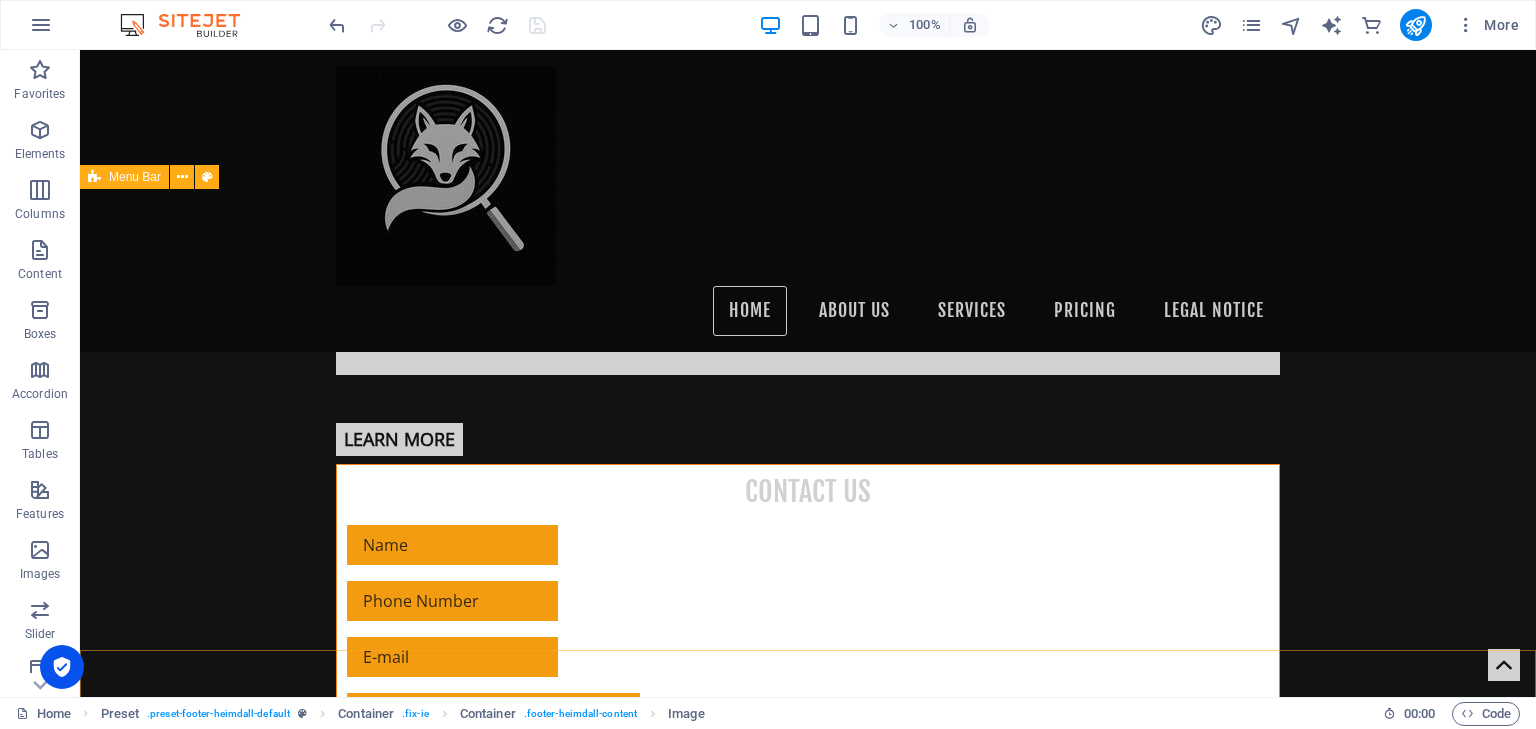 scroll, scrollTop: 1109, scrollLeft: 0, axis: vertical 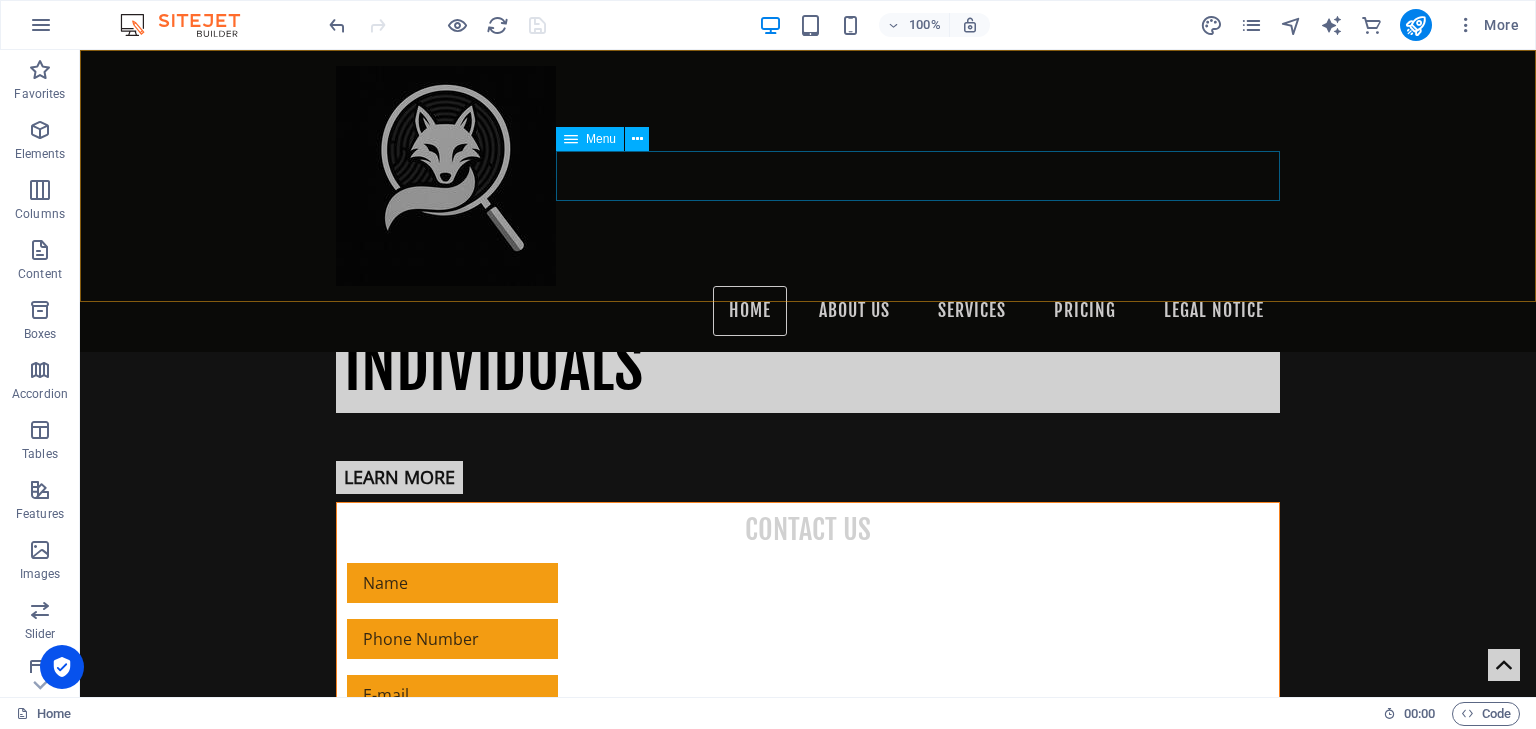 click on "Home About Us Services Pricing Legal Notice" at bounding box center (808, 311) 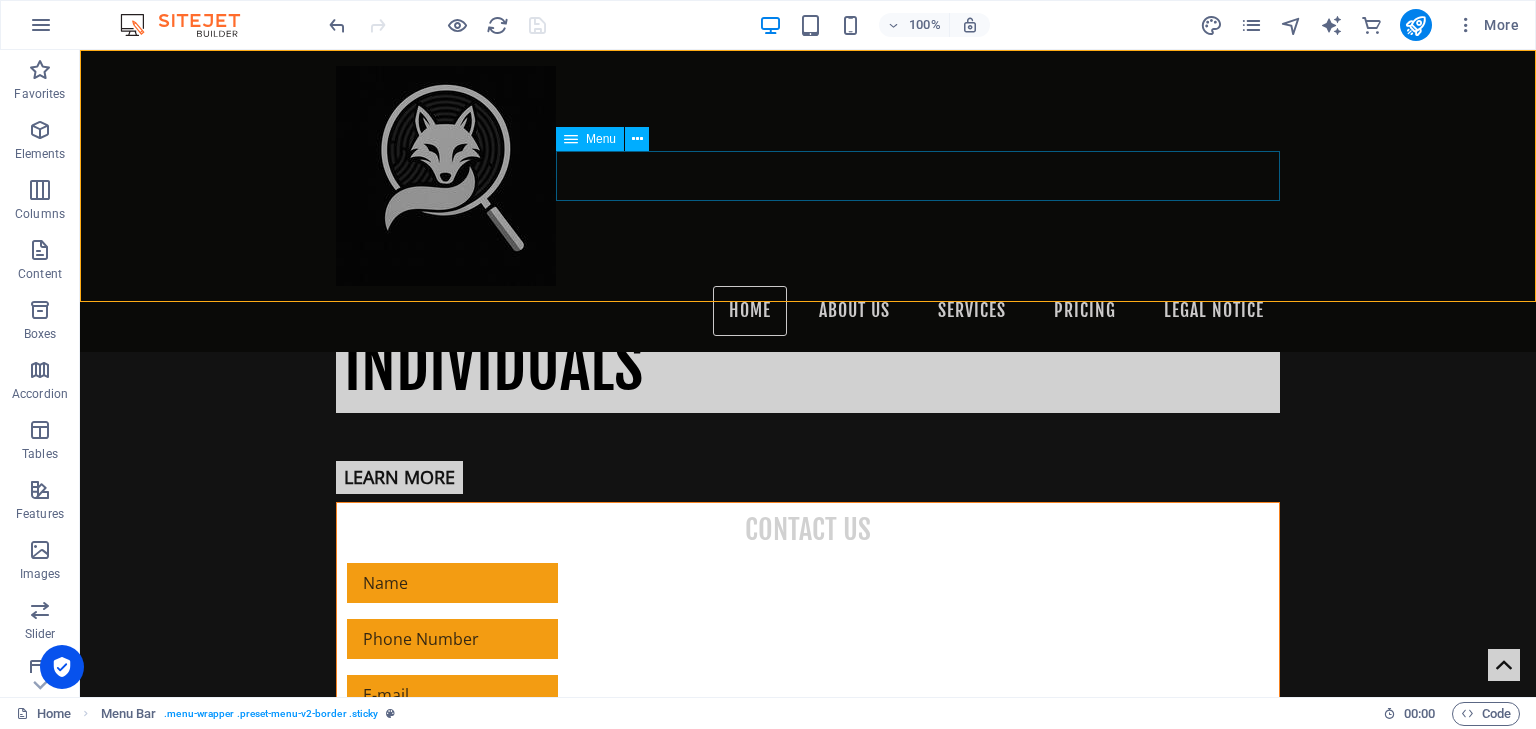 click on "Home About Us Services Pricing Legal Notice" at bounding box center (808, 311) 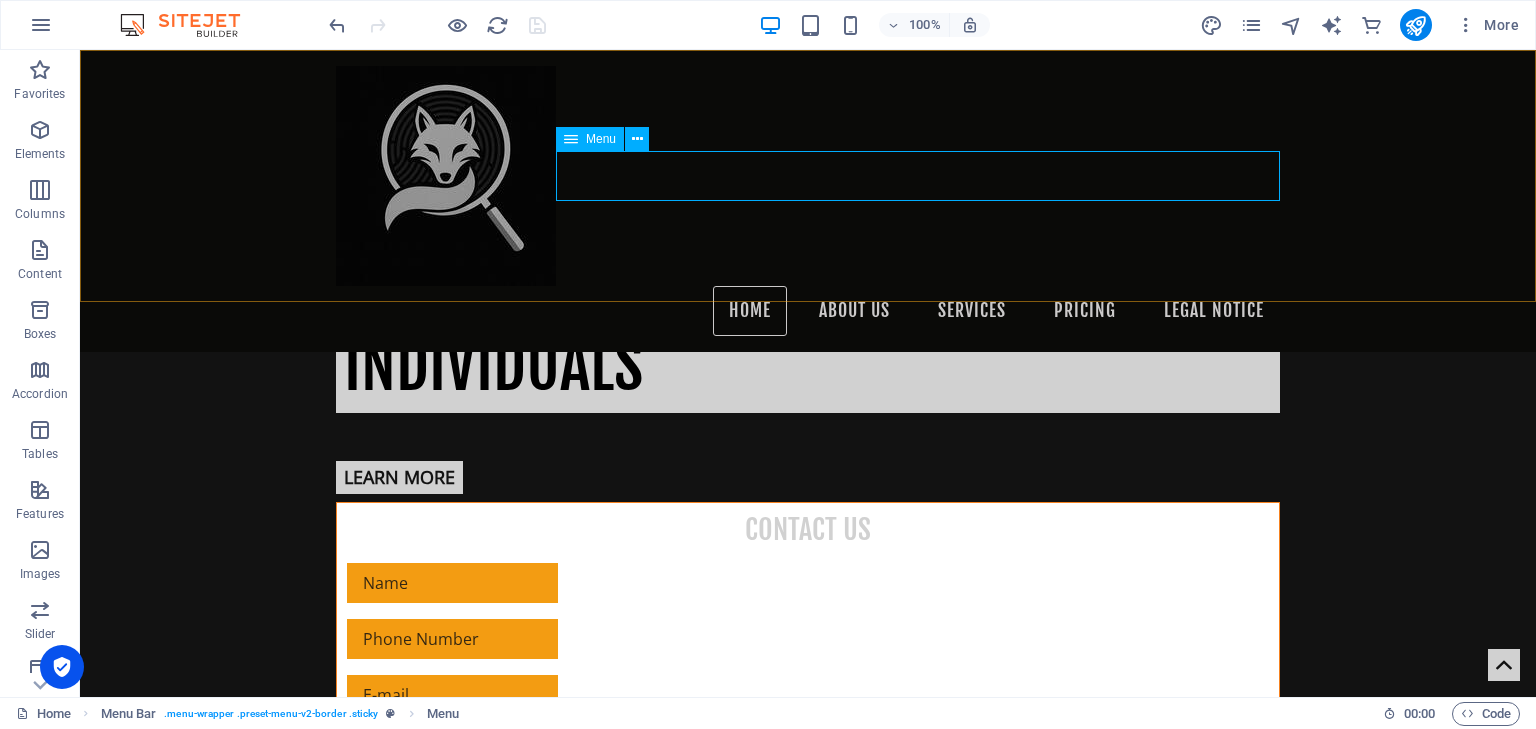 click on "Home About Us Services Pricing Legal Notice" at bounding box center [808, 311] 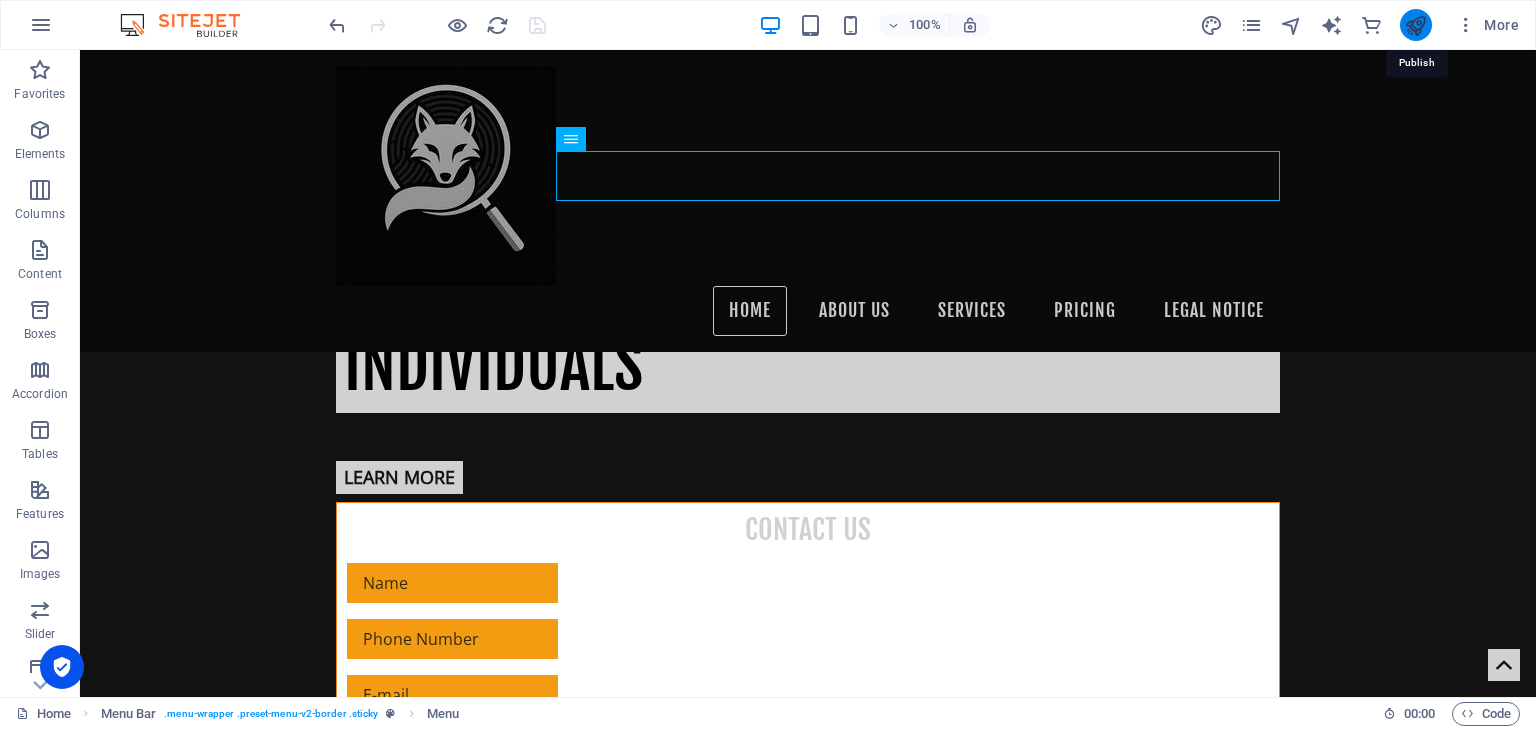 click at bounding box center (1415, 25) 